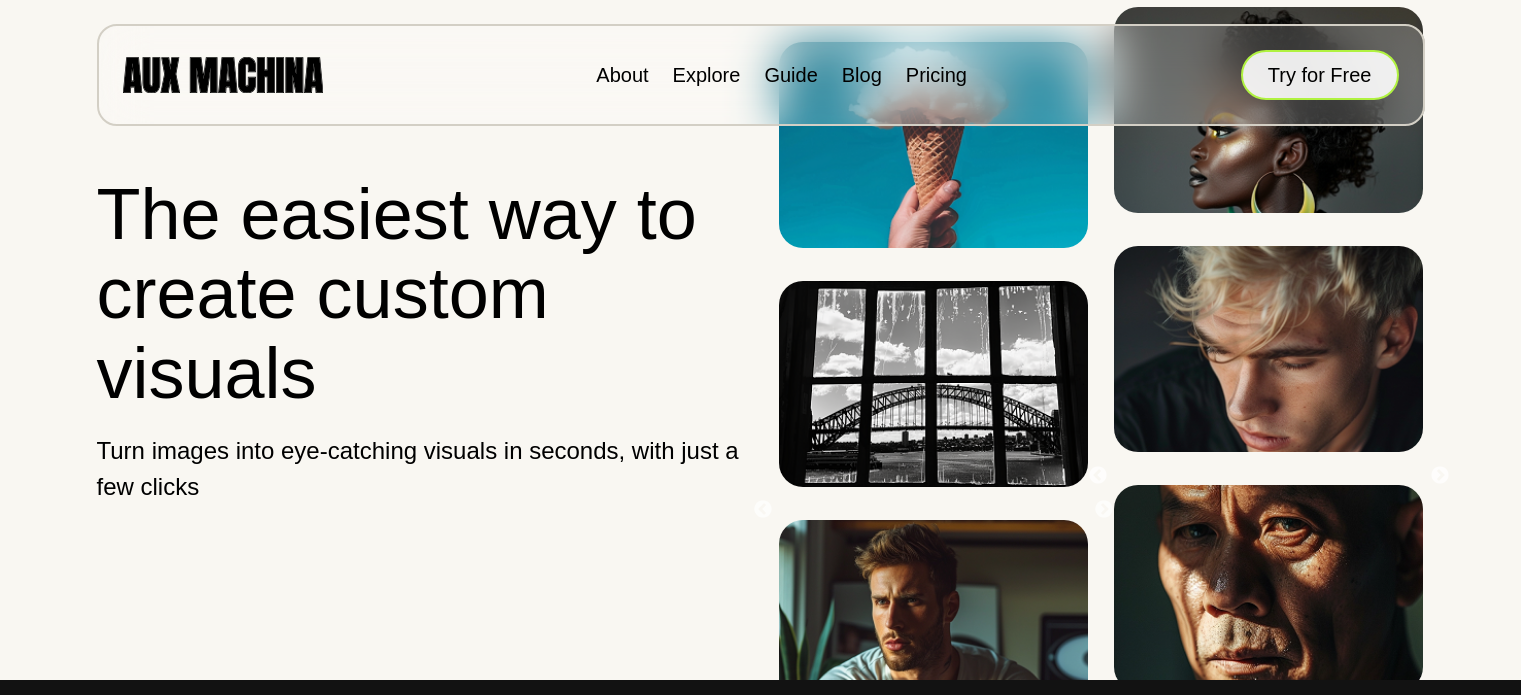 scroll, scrollTop: 0, scrollLeft: 0, axis: both 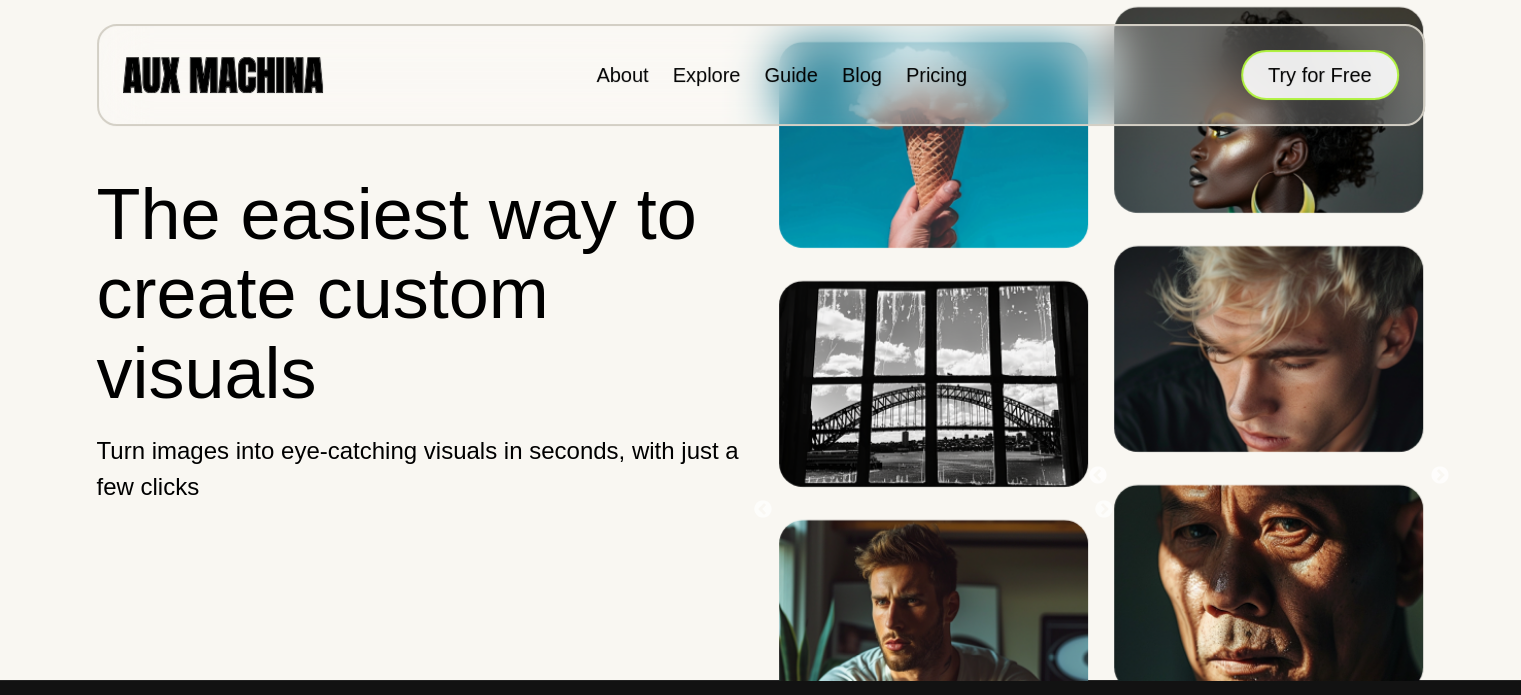 click on "Try for Free" at bounding box center [1320, 75] 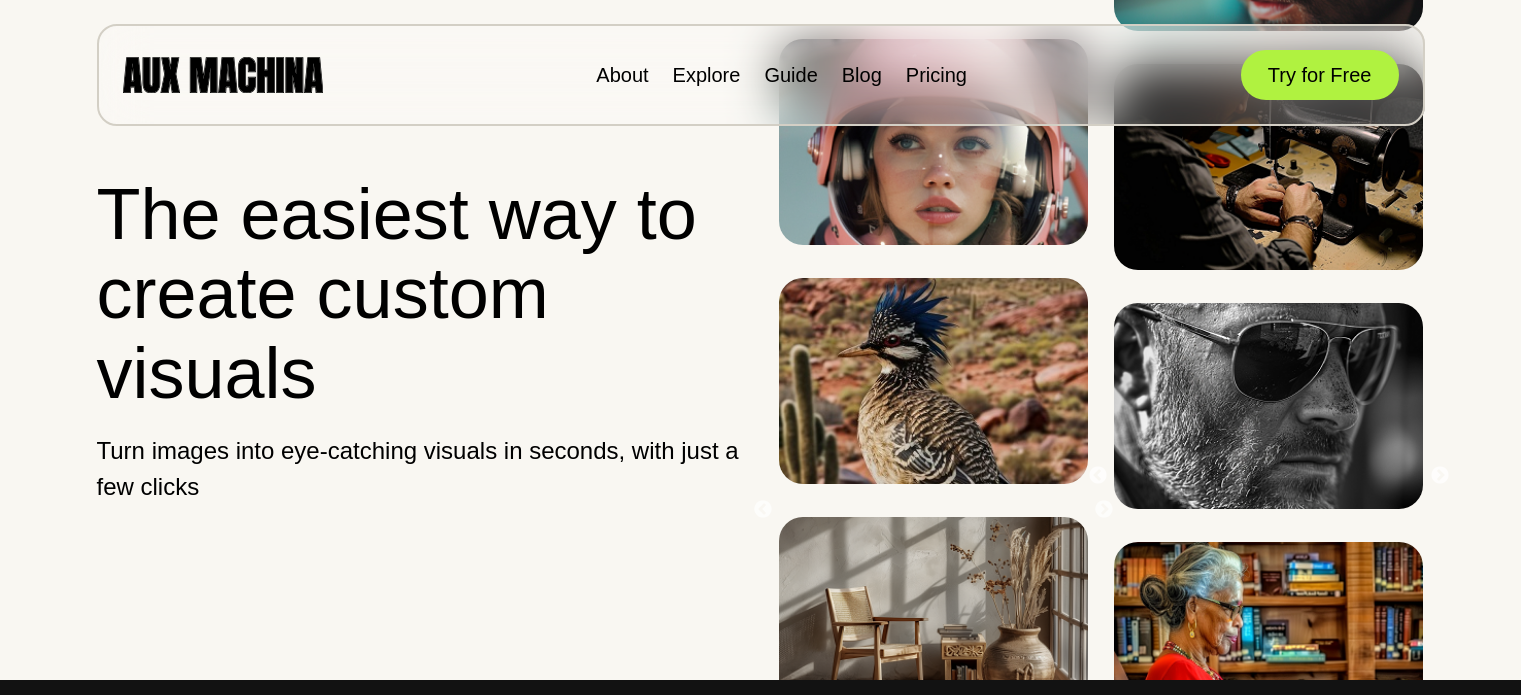 scroll, scrollTop: 0, scrollLeft: 0, axis: both 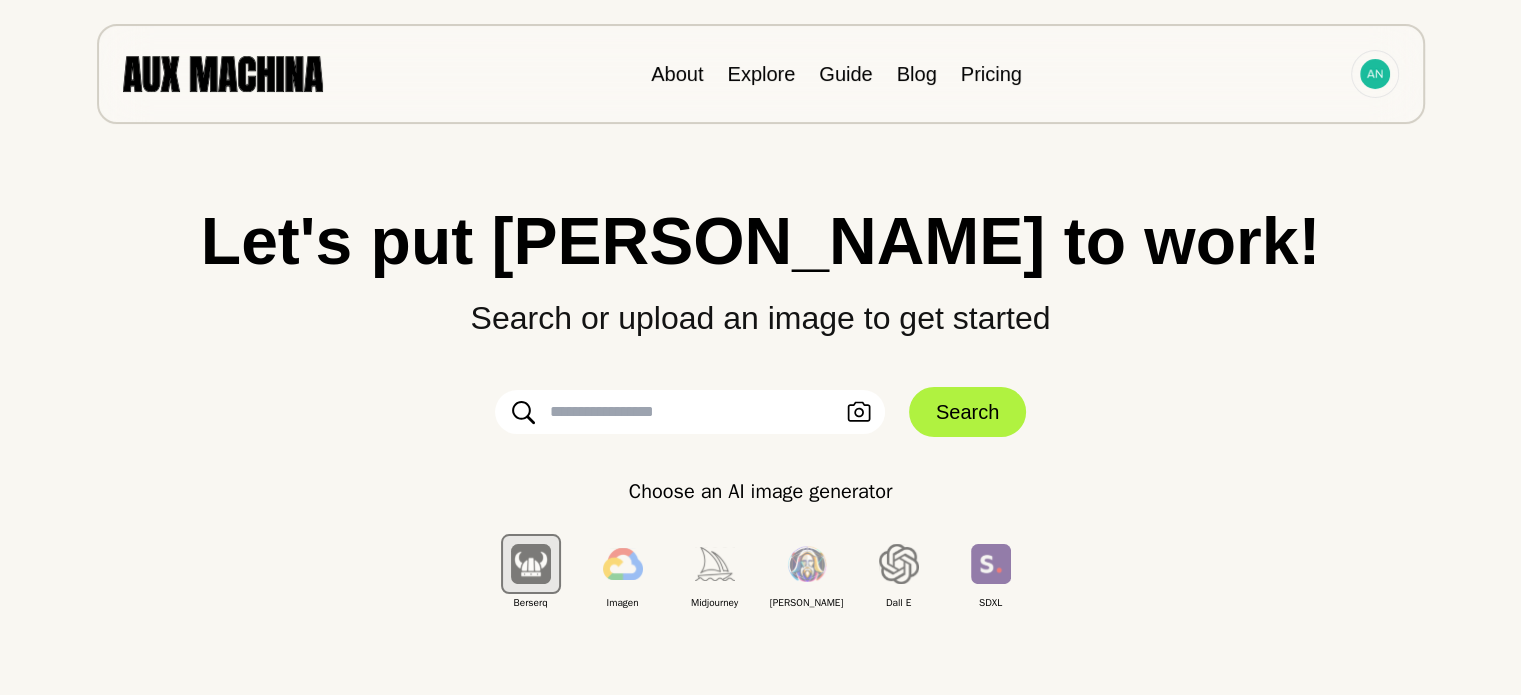 click on "Upload an Image Search" at bounding box center [761, 412] 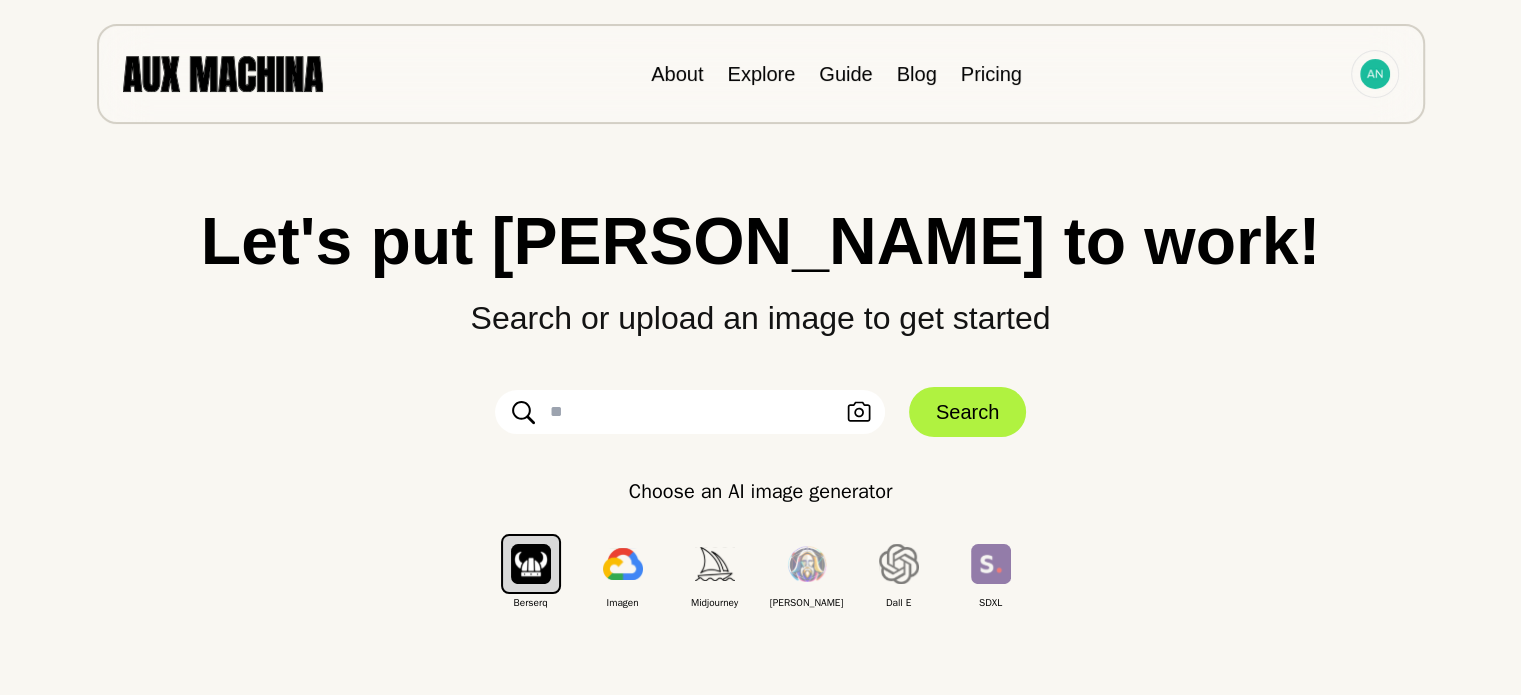 click at bounding box center (690, 412) 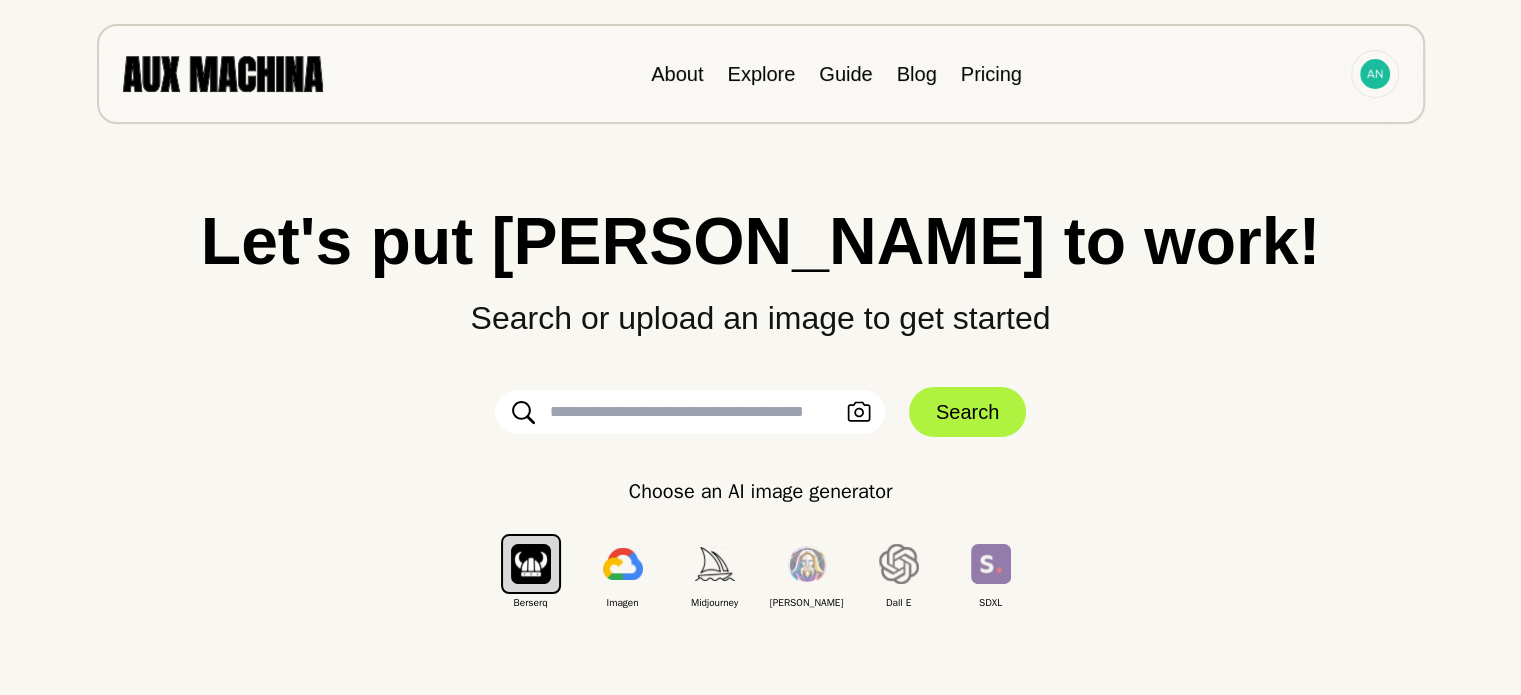 paste on "**********" 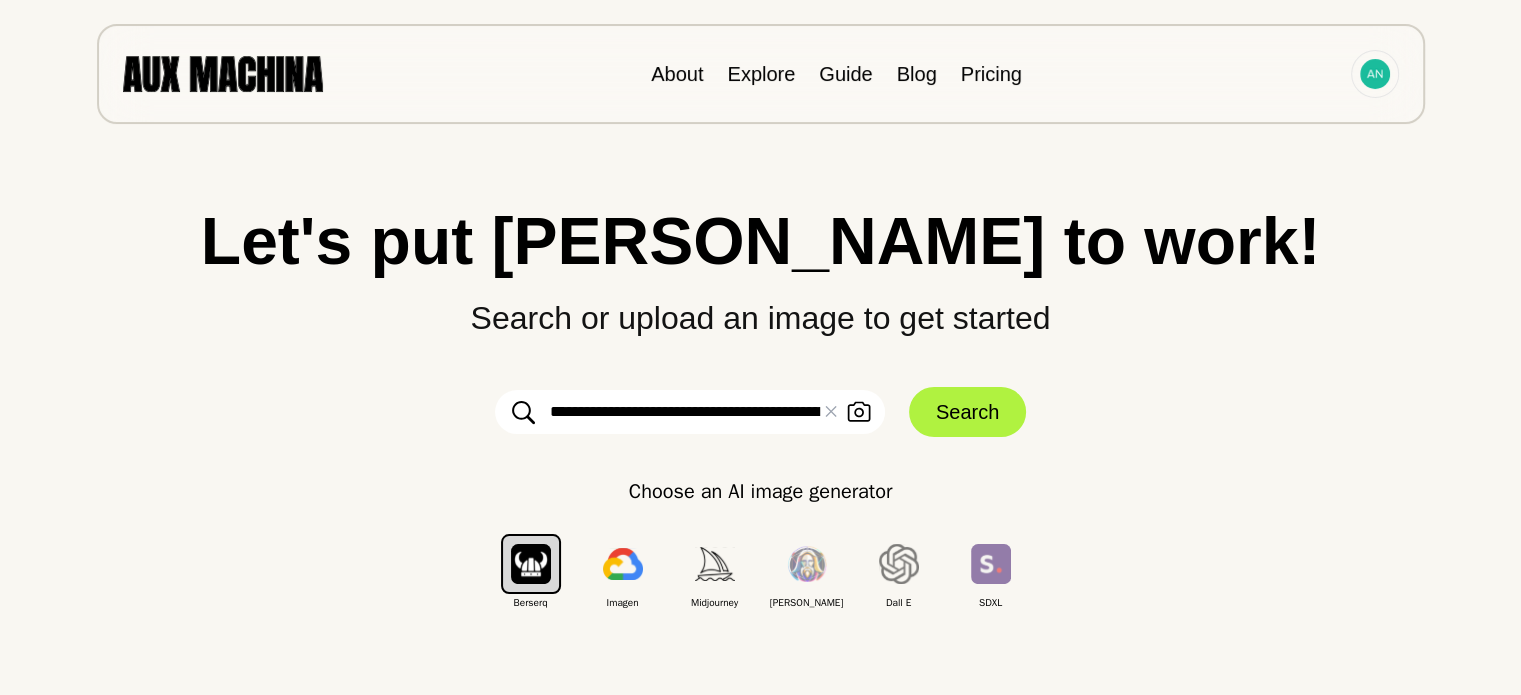 scroll, scrollTop: 0, scrollLeft: 7183, axis: horizontal 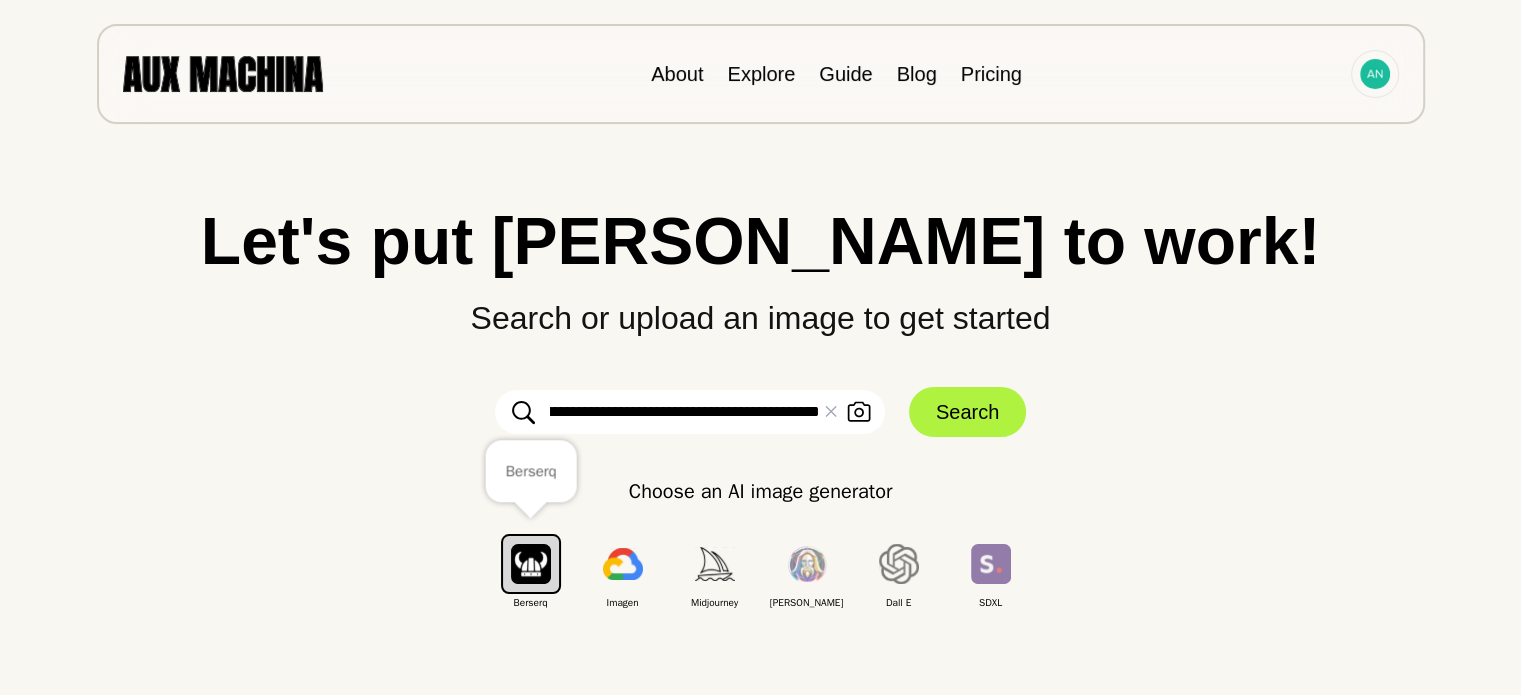 type on "**********" 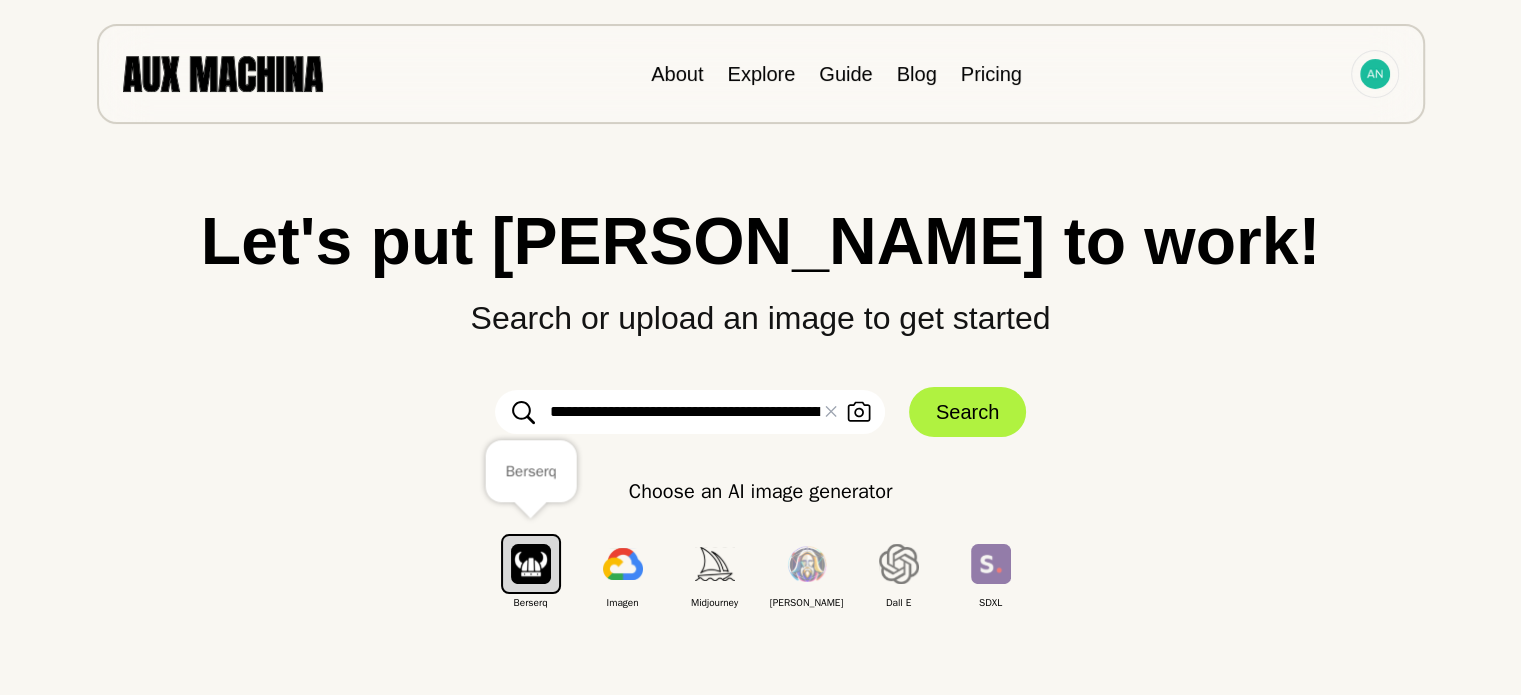 click at bounding box center (531, 564) 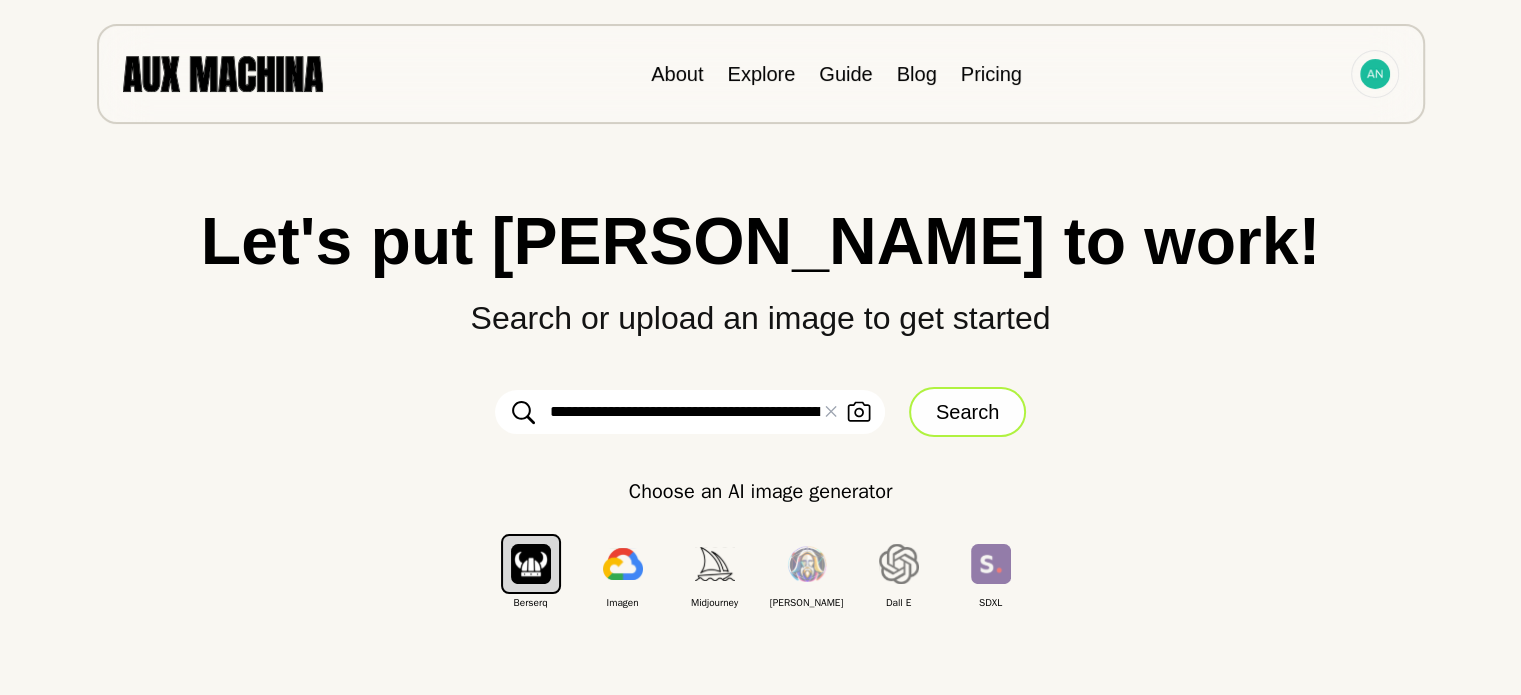 click on "Search" at bounding box center (967, 412) 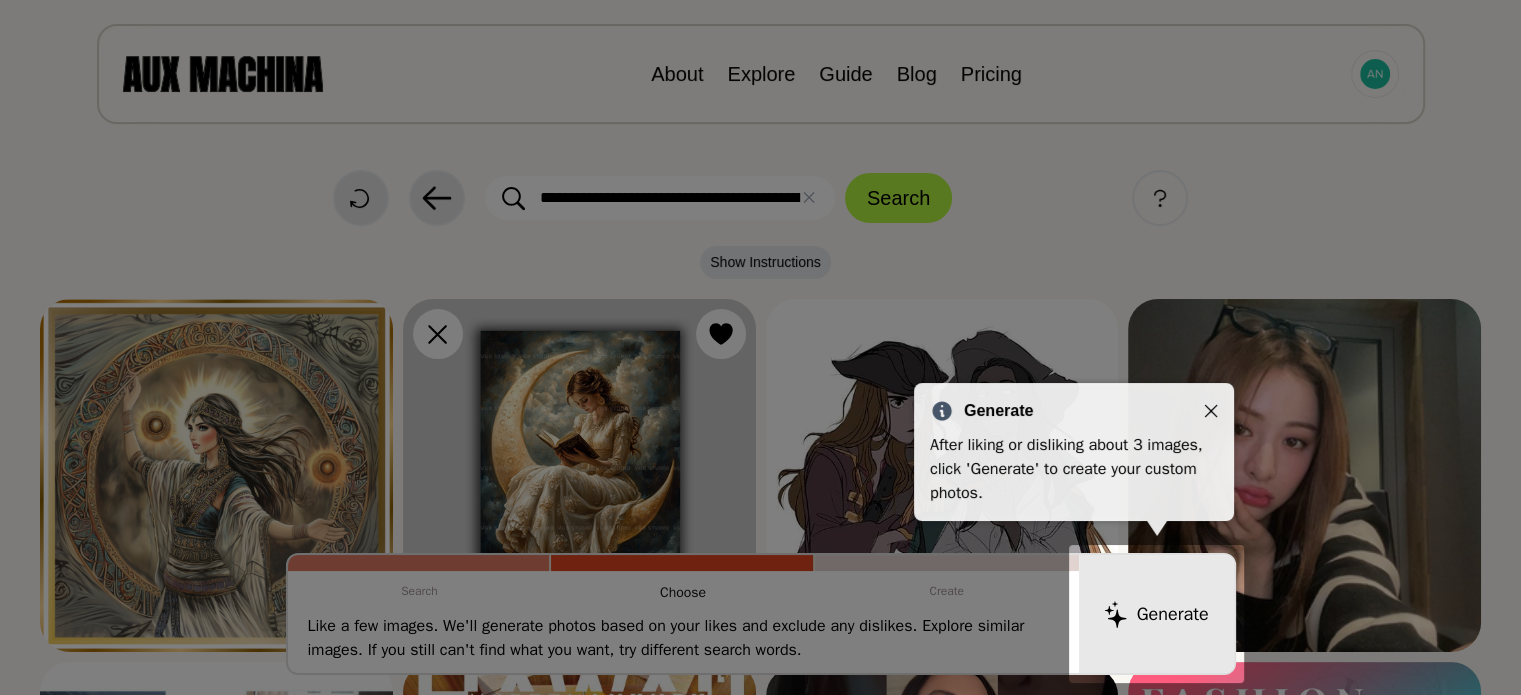 click 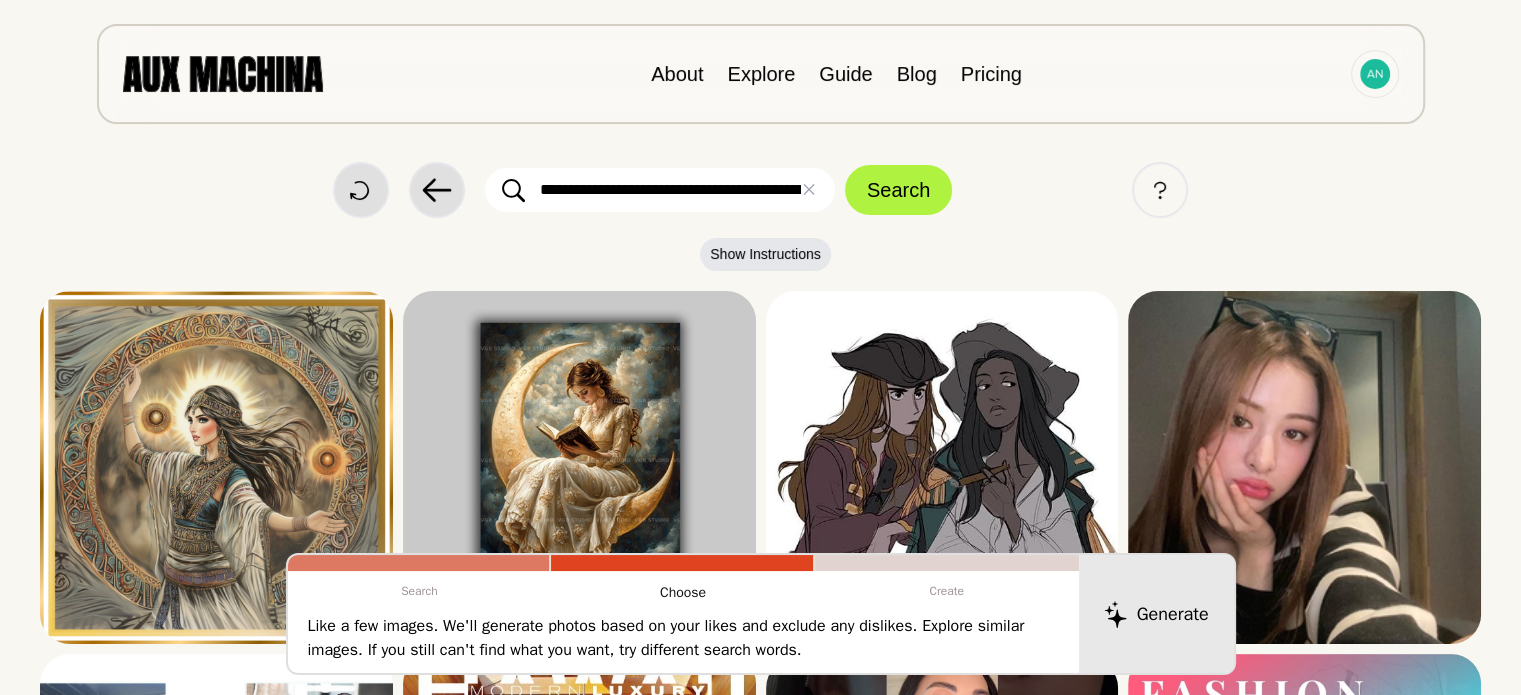 scroll, scrollTop: 0, scrollLeft: 0, axis: both 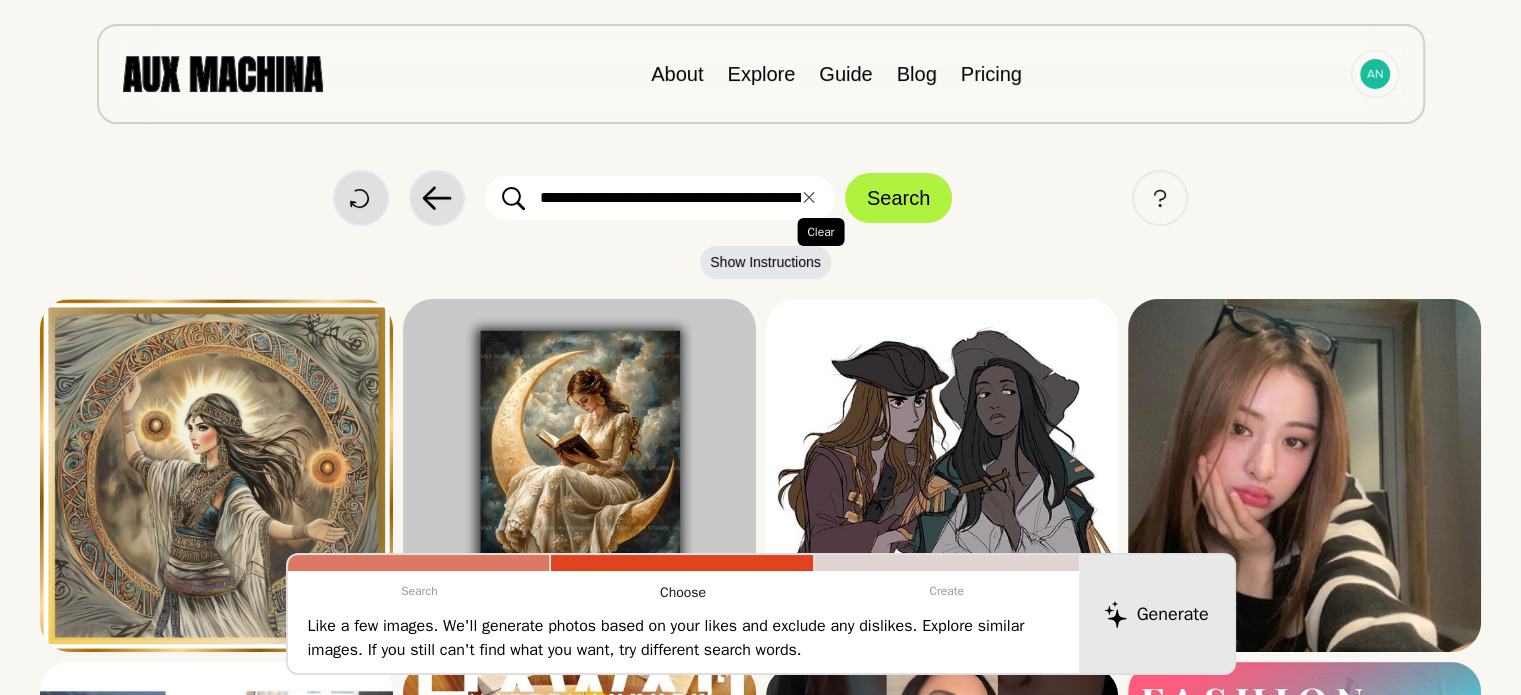 click on "✕ Clear" at bounding box center (809, 198) 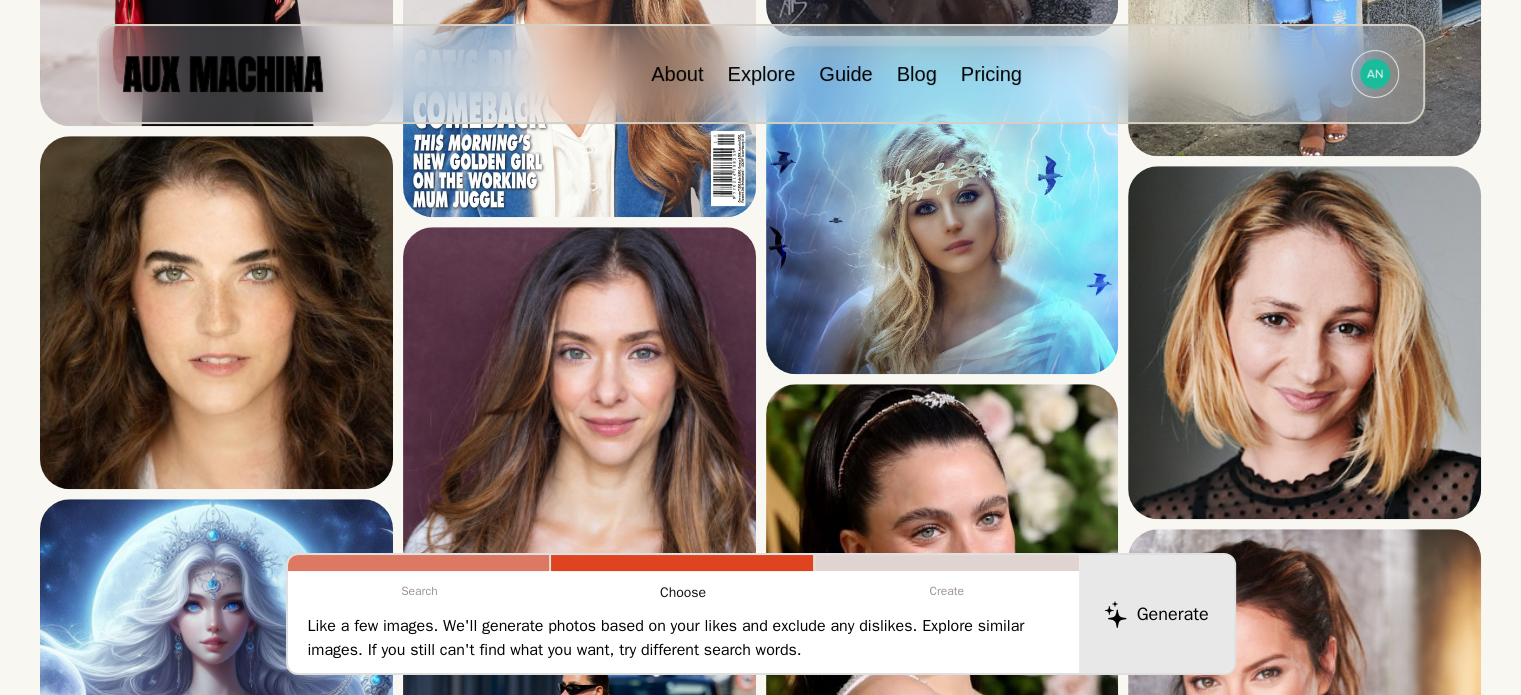 scroll, scrollTop: 1192, scrollLeft: 0, axis: vertical 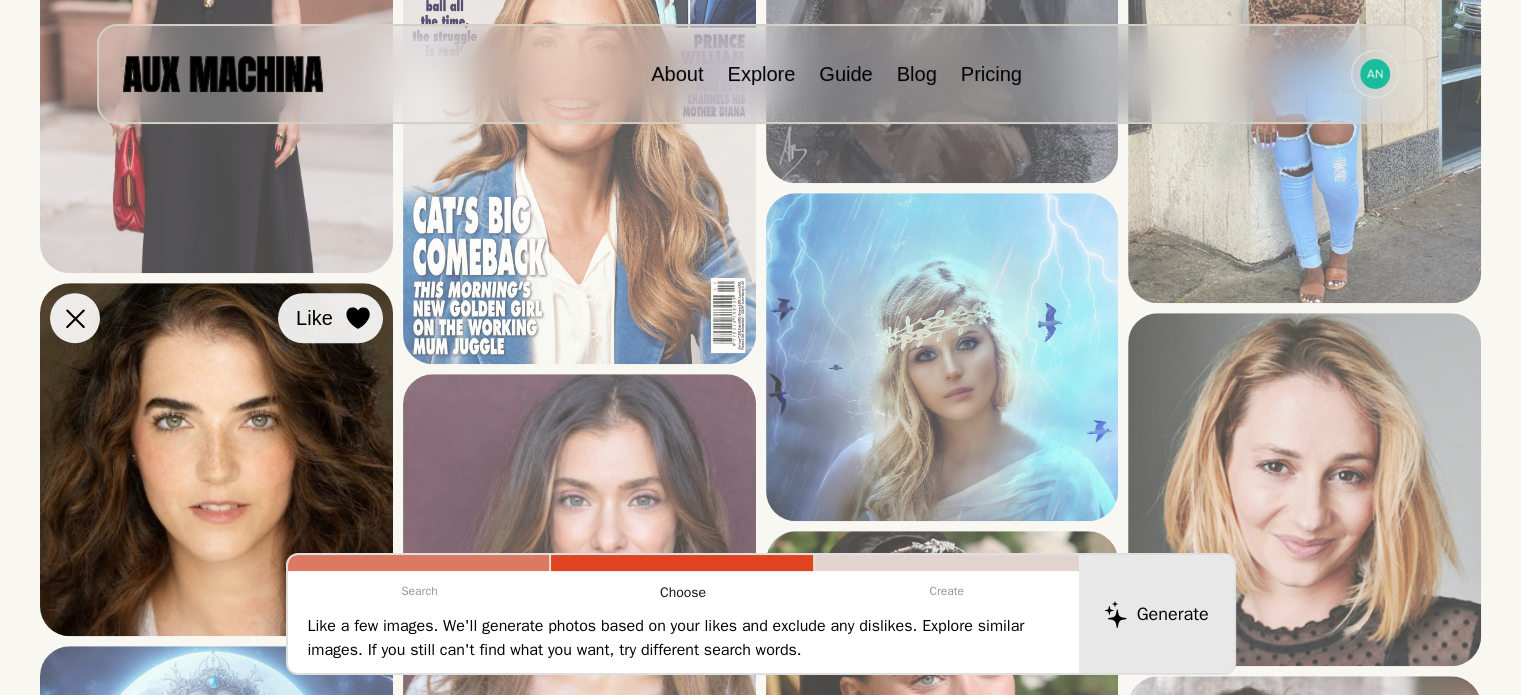 click at bounding box center [358, 318] 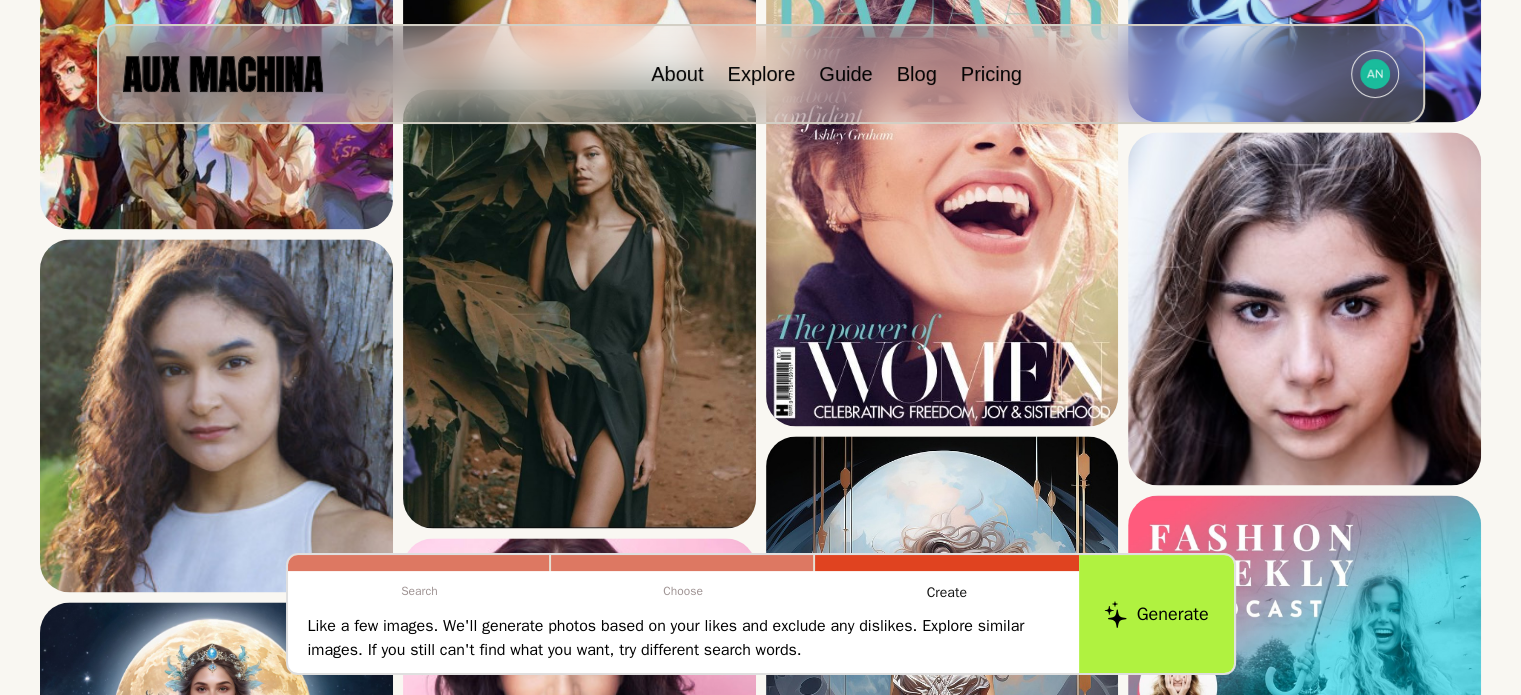 scroll, scrollTop: 2697, scrollLeft: 0, axis: vertical 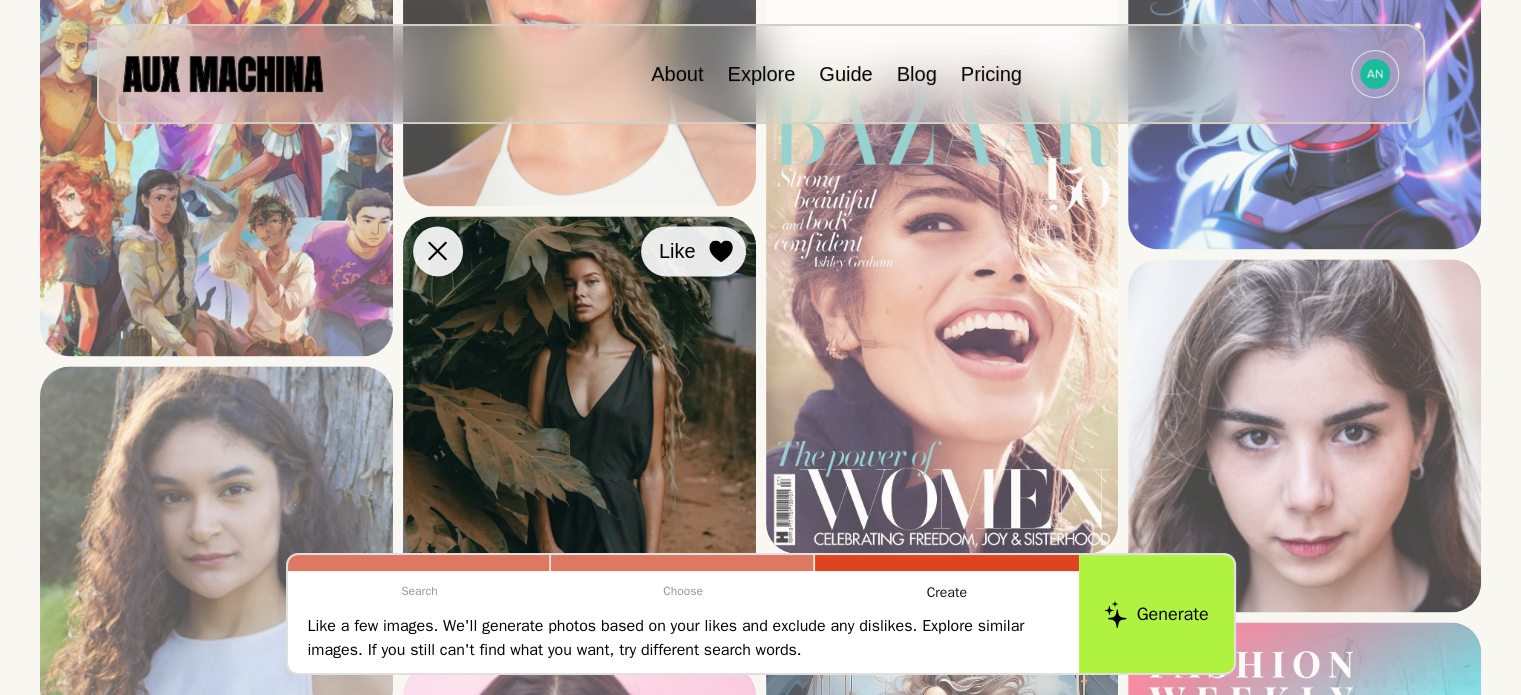 click 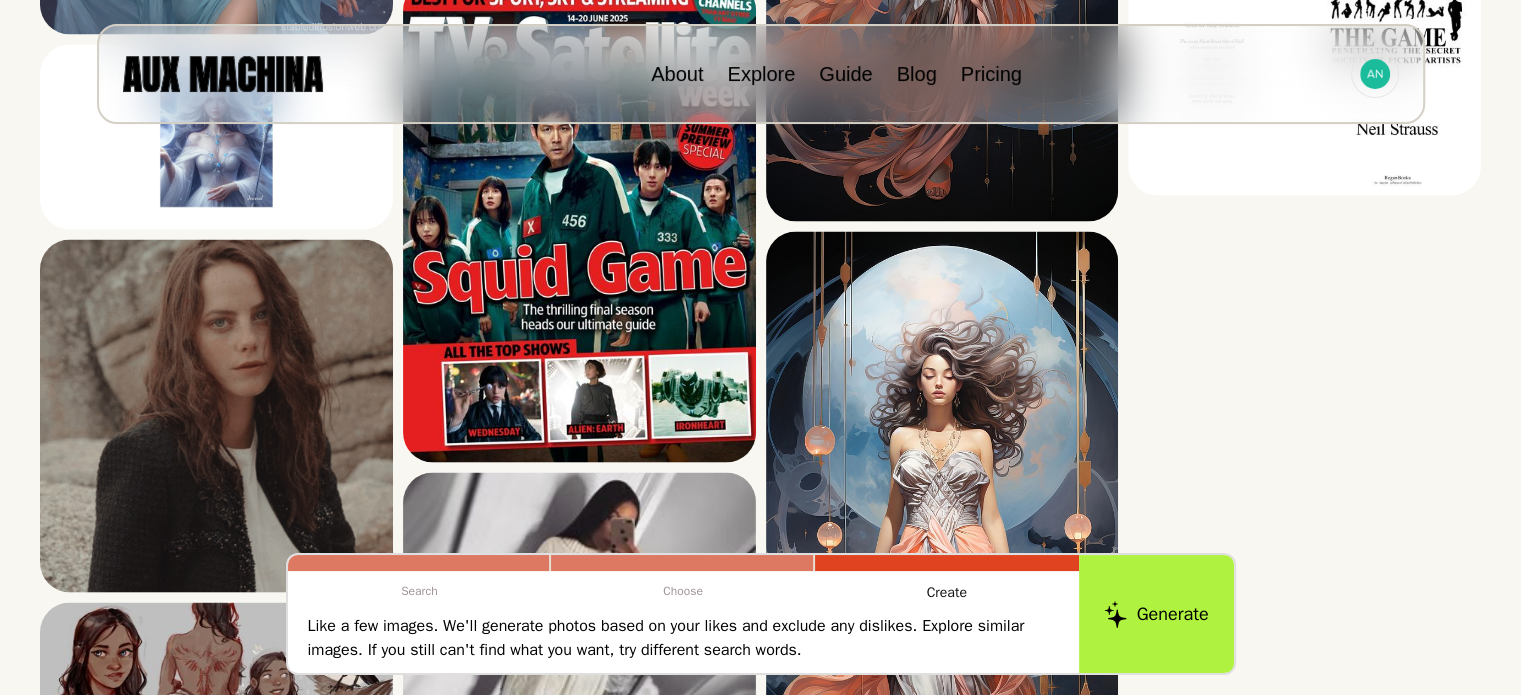 scroll, scrollTop: 3730, scrollLeft: 0, axis: vertical 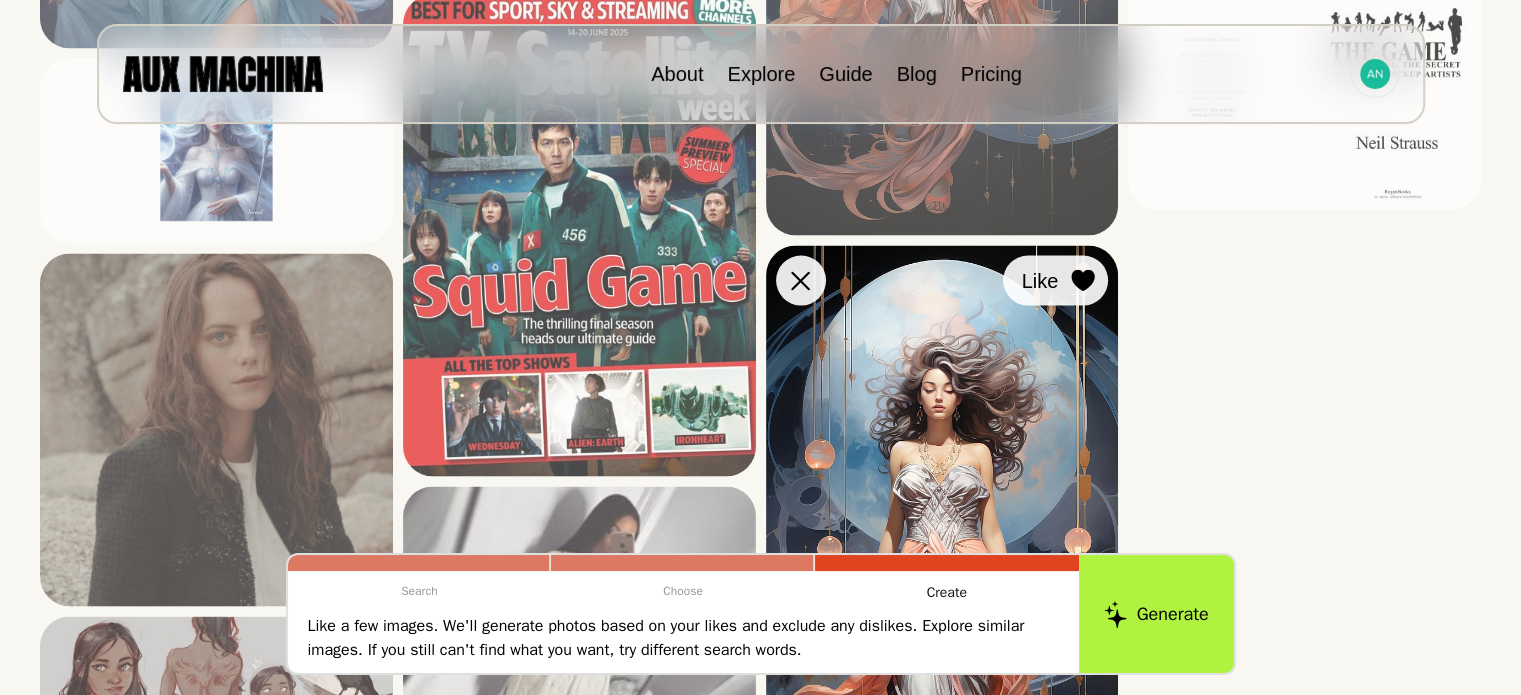 click 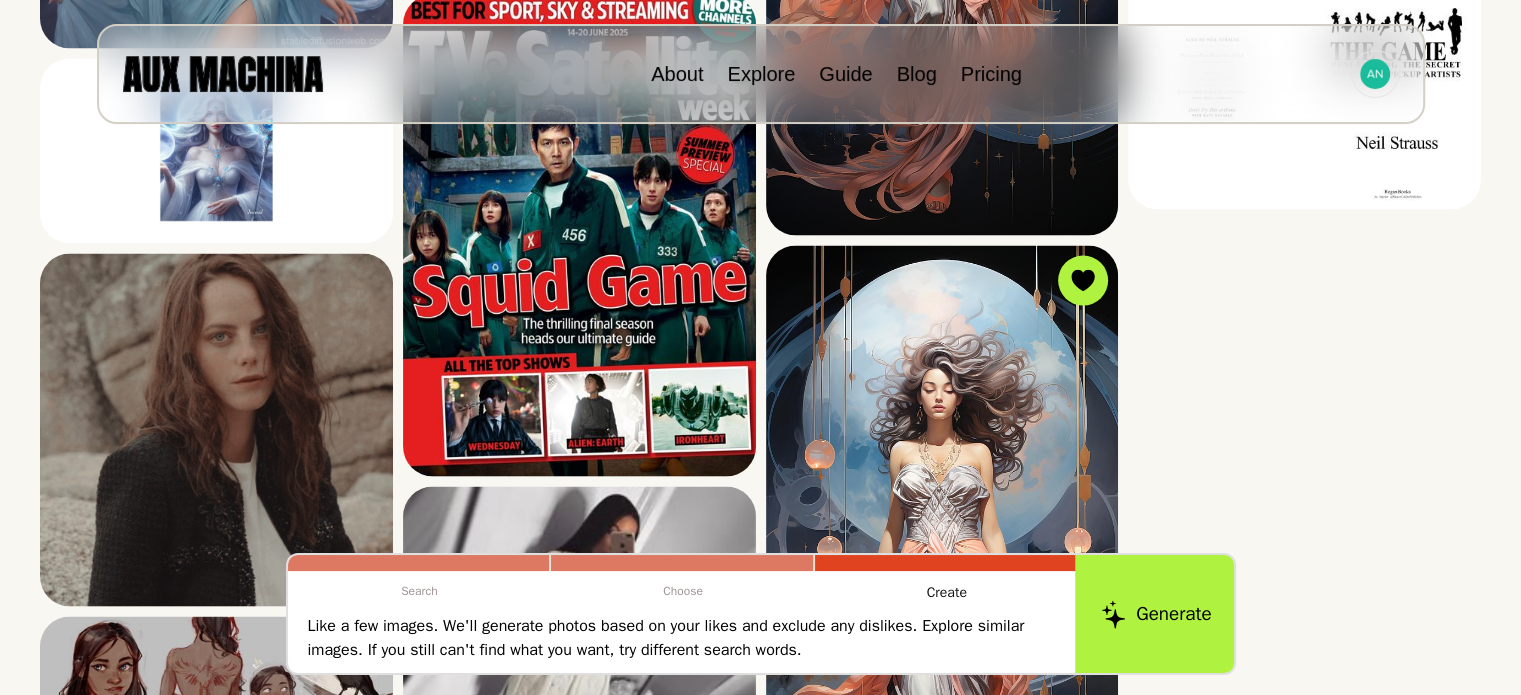 click on "Generate" at bounding box center [1156, 614] 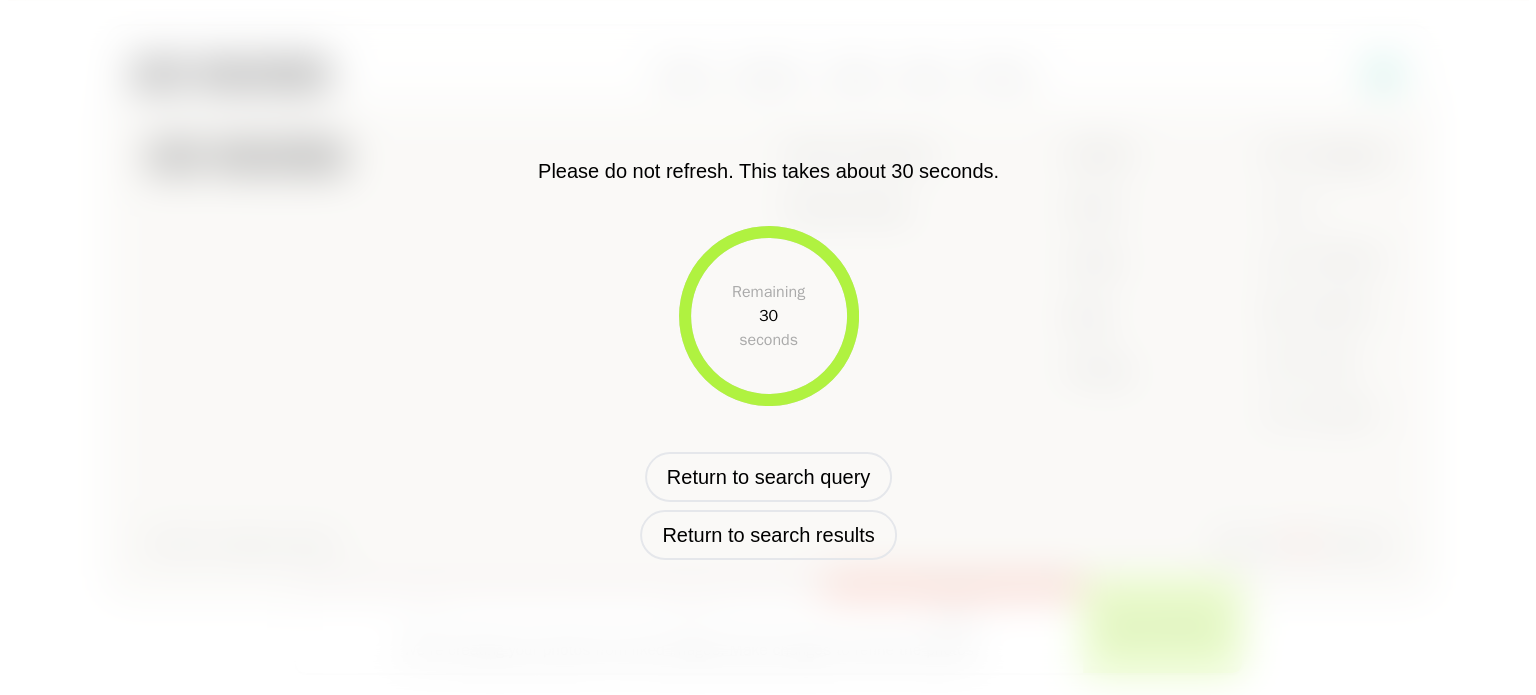 scroll, scrollTop: 809, scrollLeft: 0, axis: vertical 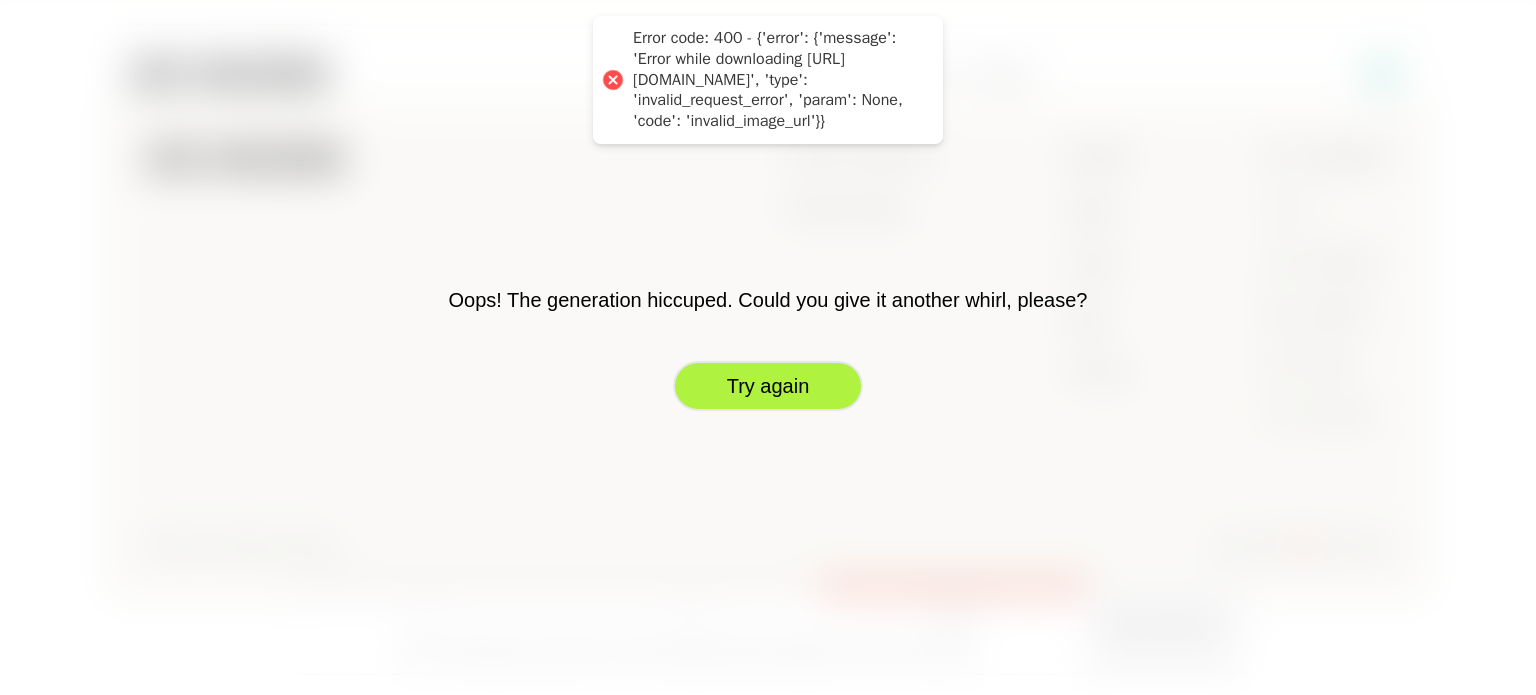 click on "Try again" at bounding box center (768, 386) 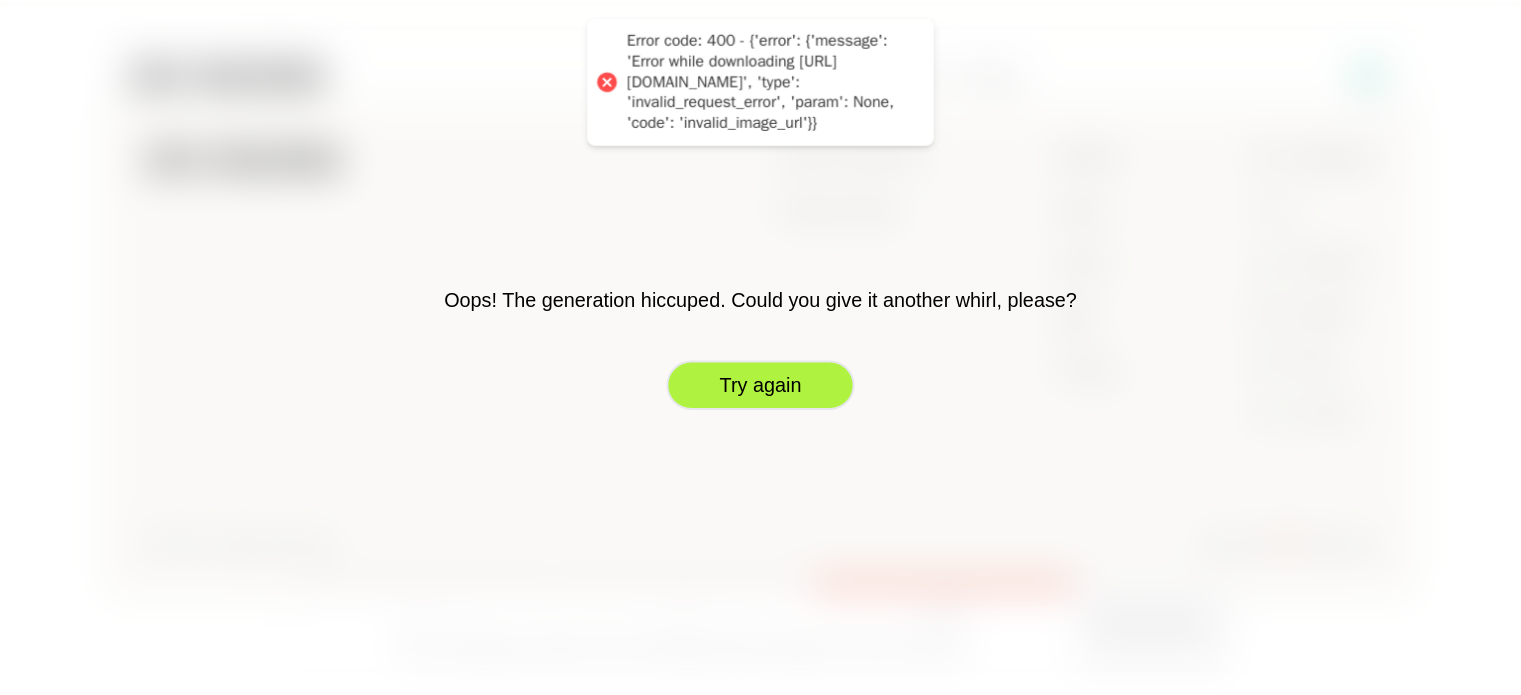 scroll, scrollTop: 692, scrollLeft: 0, axis: vertical 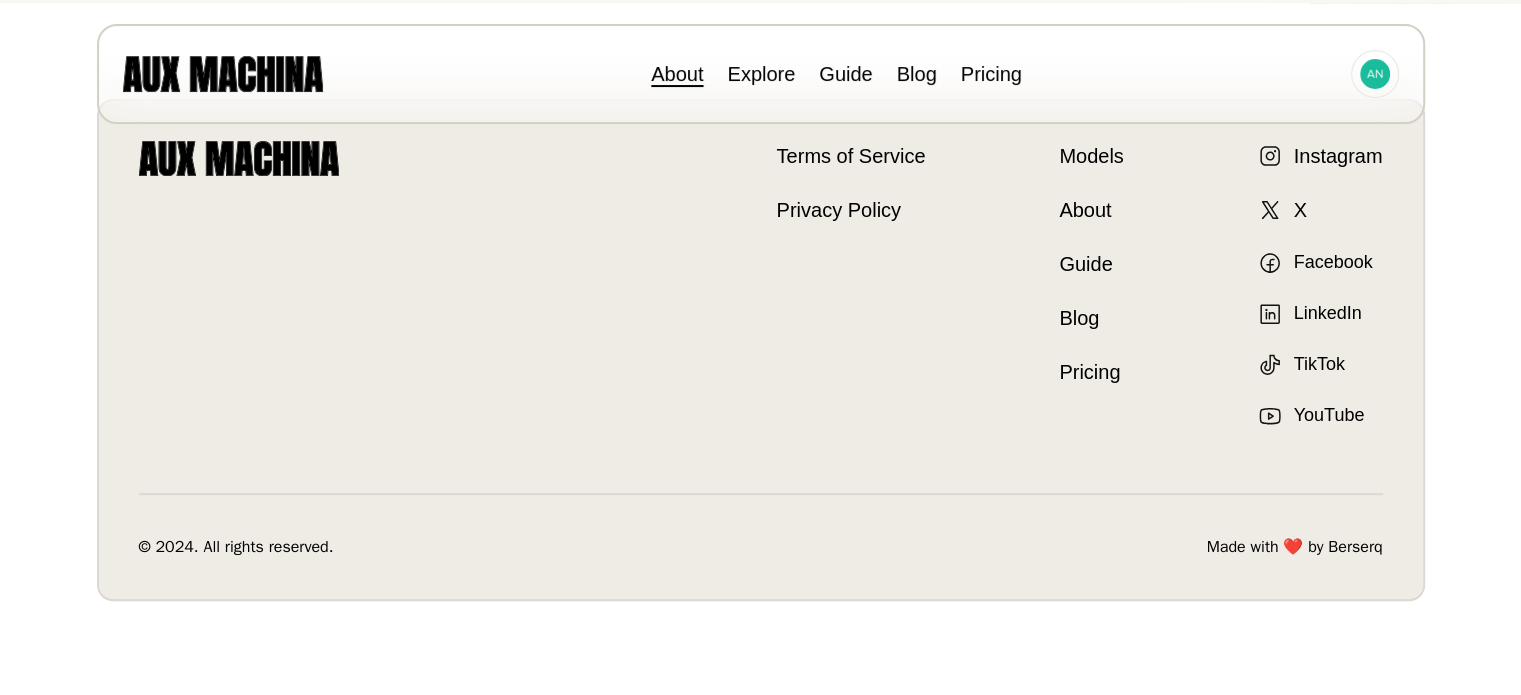click on "About" at bounding box center (677, 74) 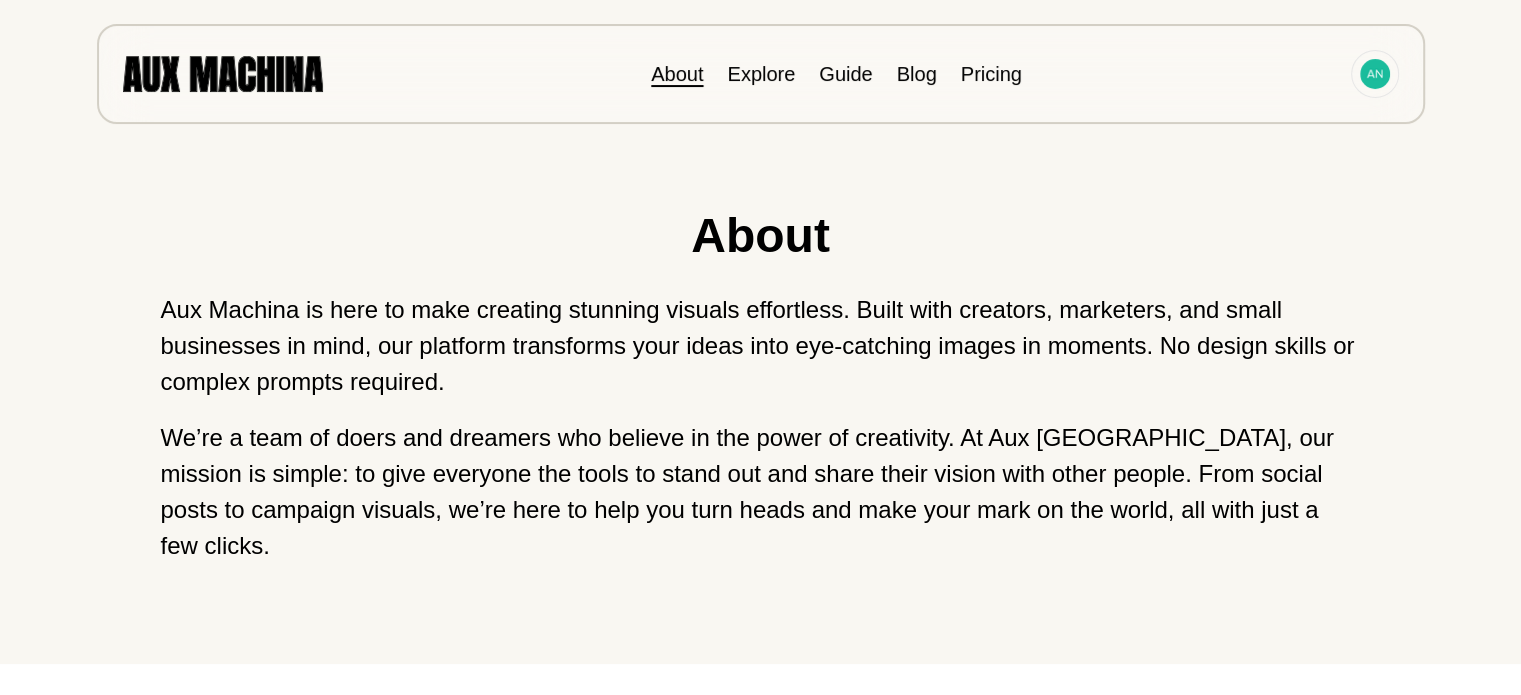 click on "About Explore Guide Blog Pricing" at bounding box center (761, 74) 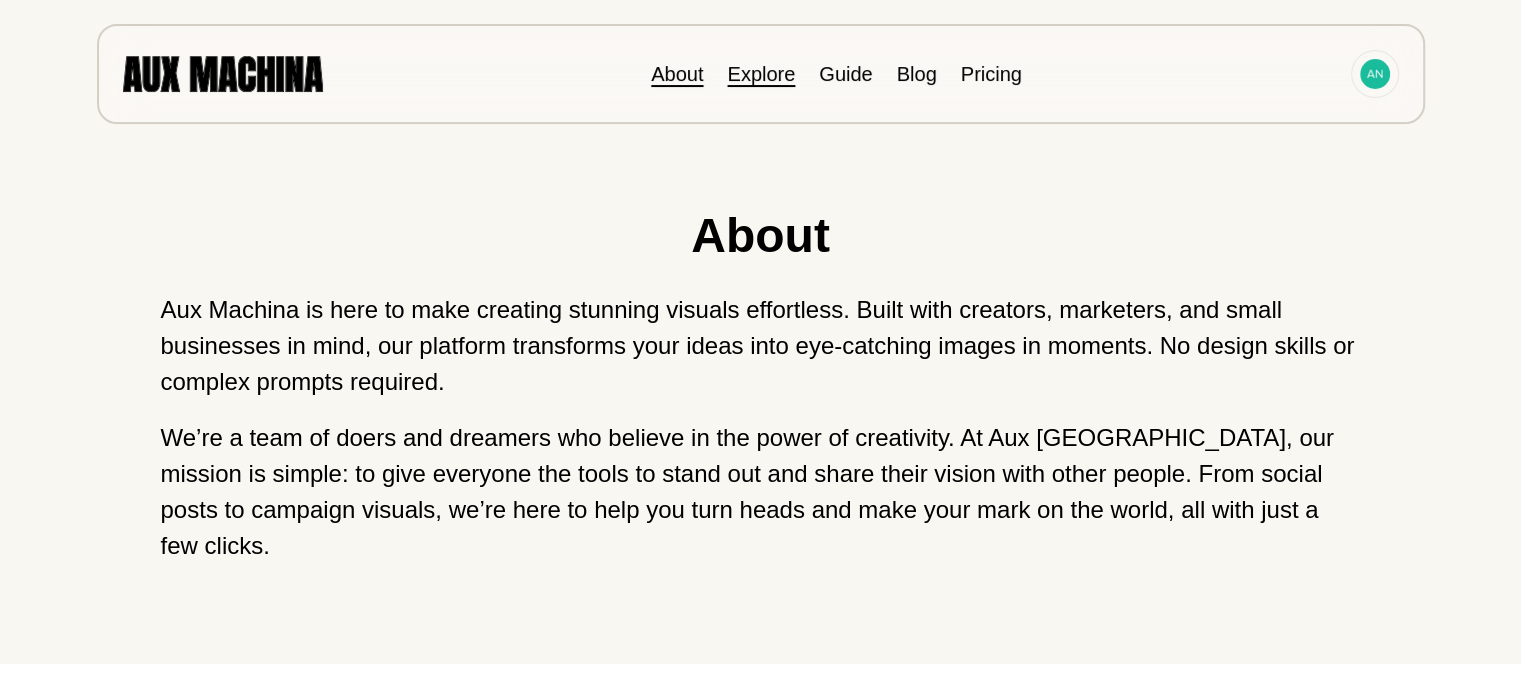 click on "Explore" at bounding box center (761, 74) 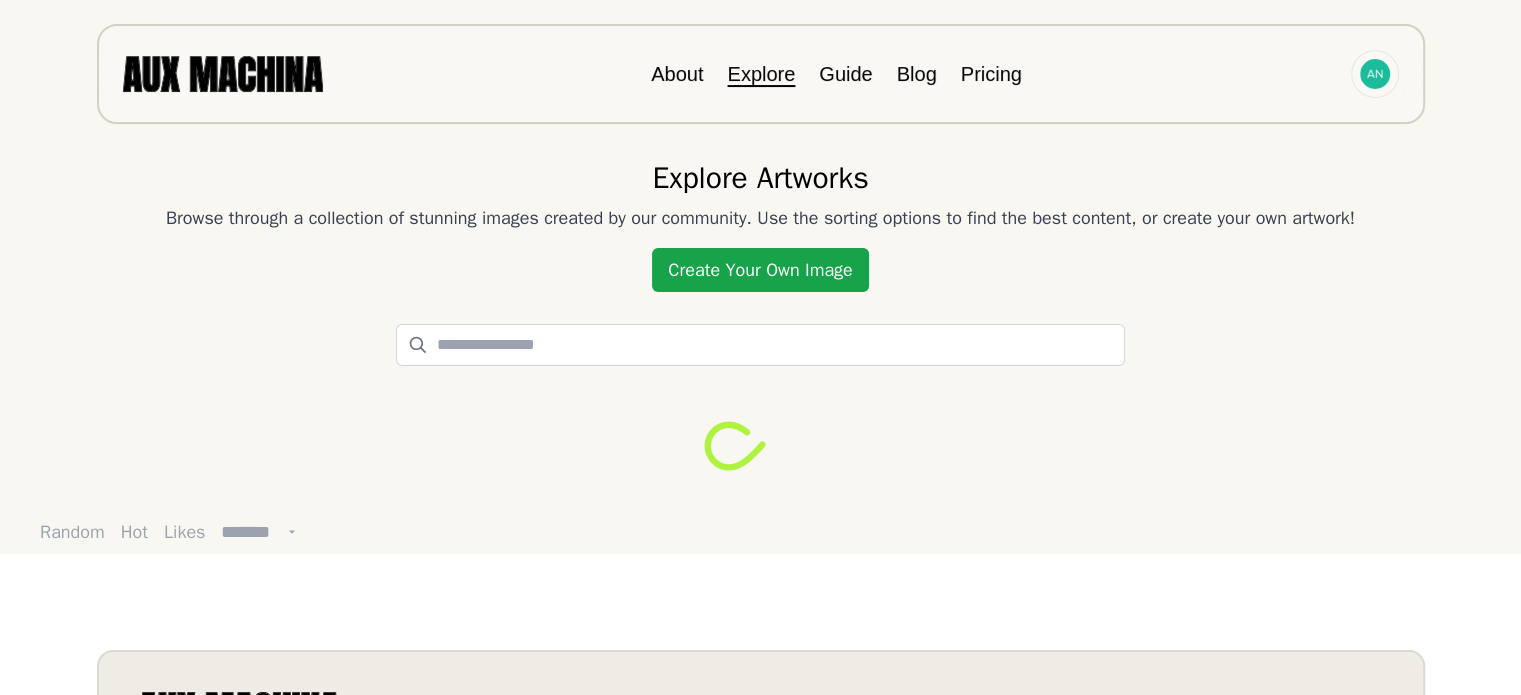 click on "Create Your Own Image" at bounding box center (760, 270) 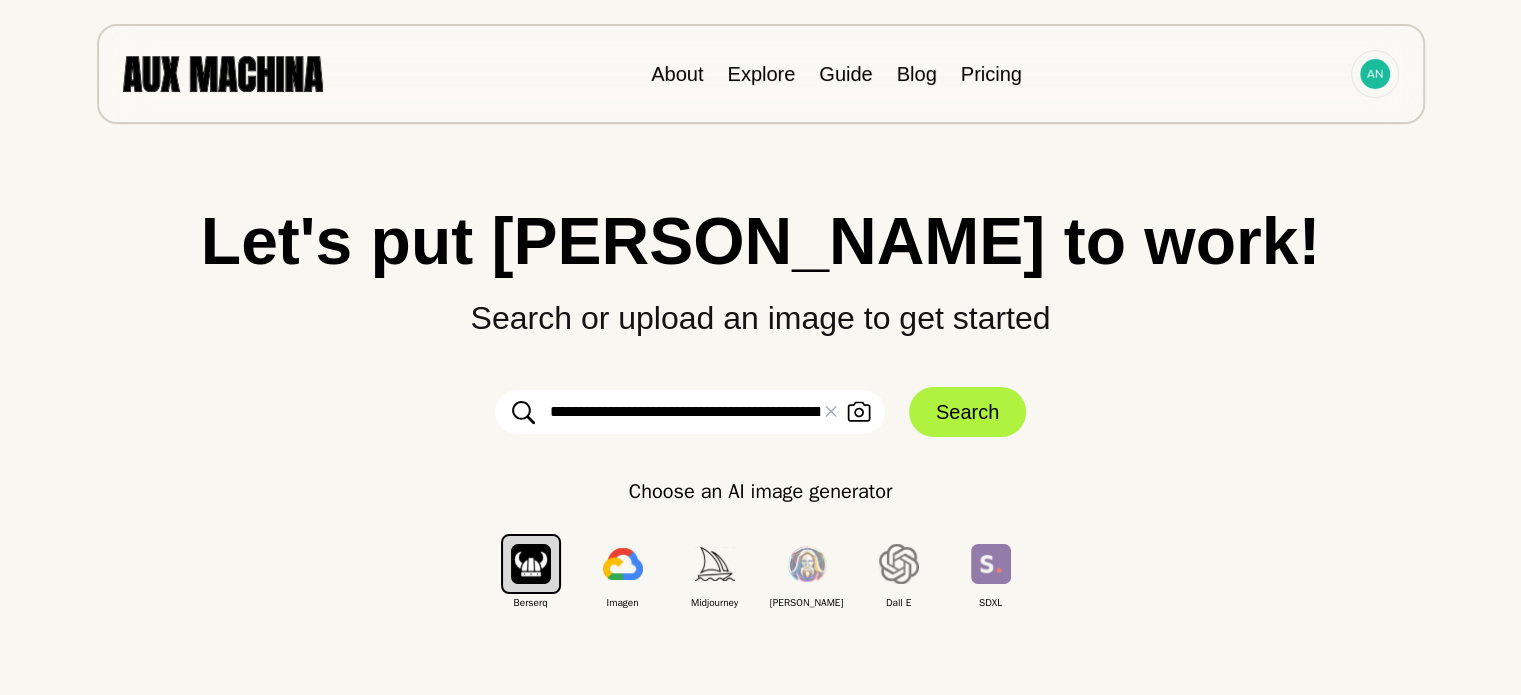 click at bounding box center (690, 412) 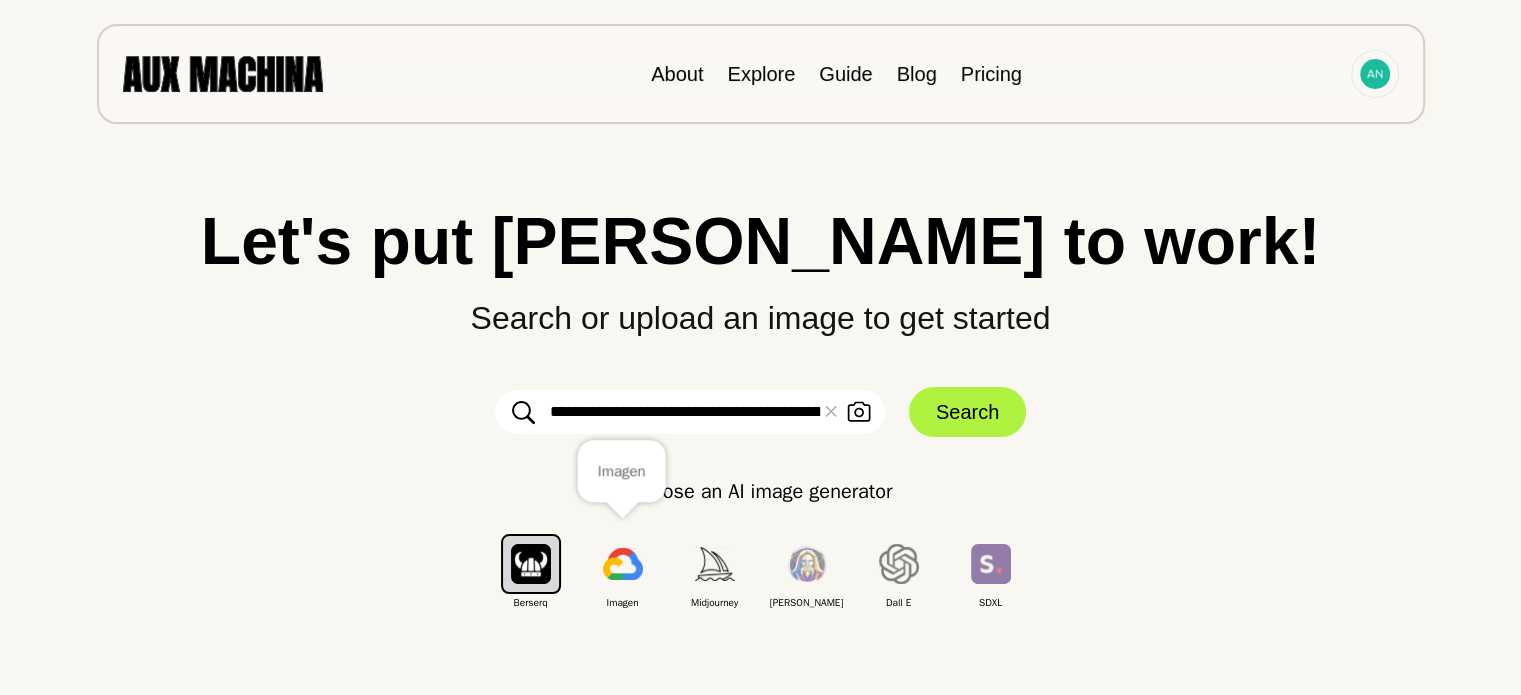 click at bounding box center (623, 564) 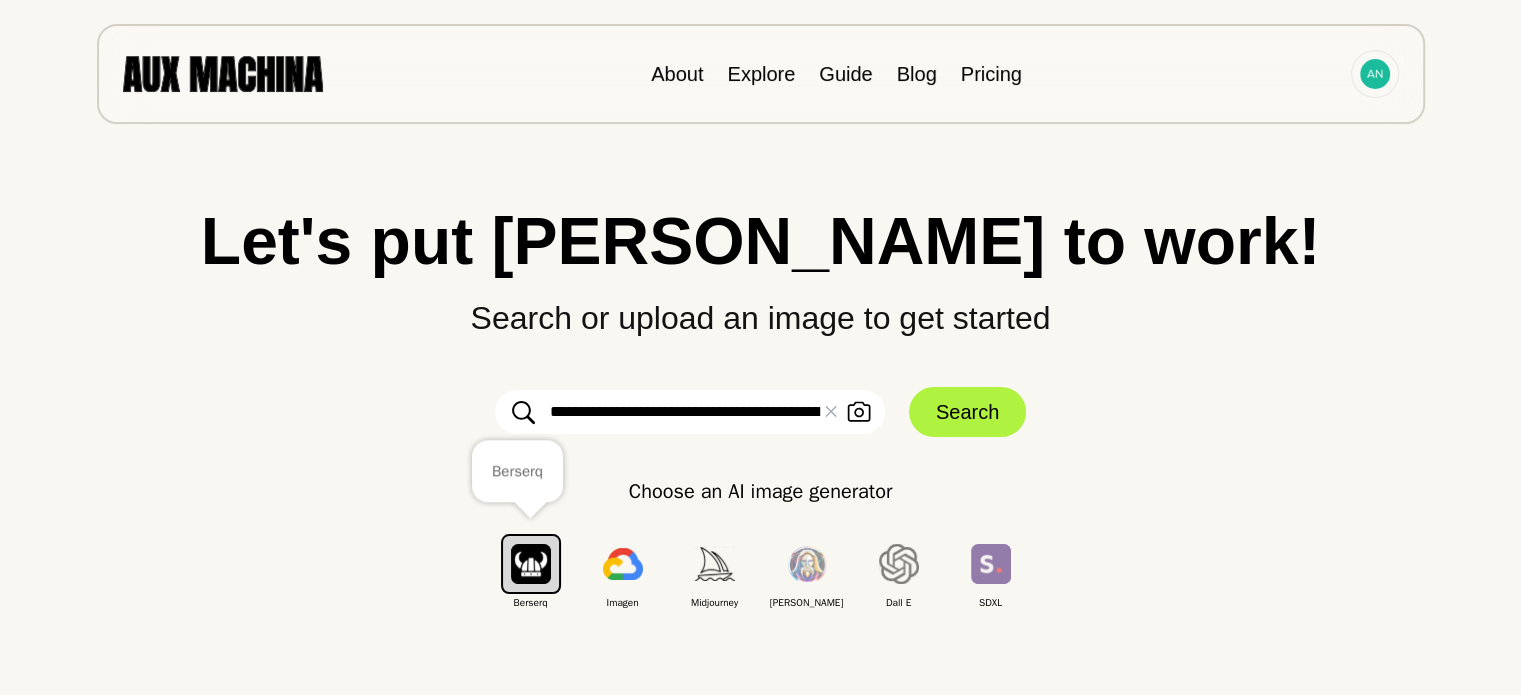 click at bounding box center (531, 563) 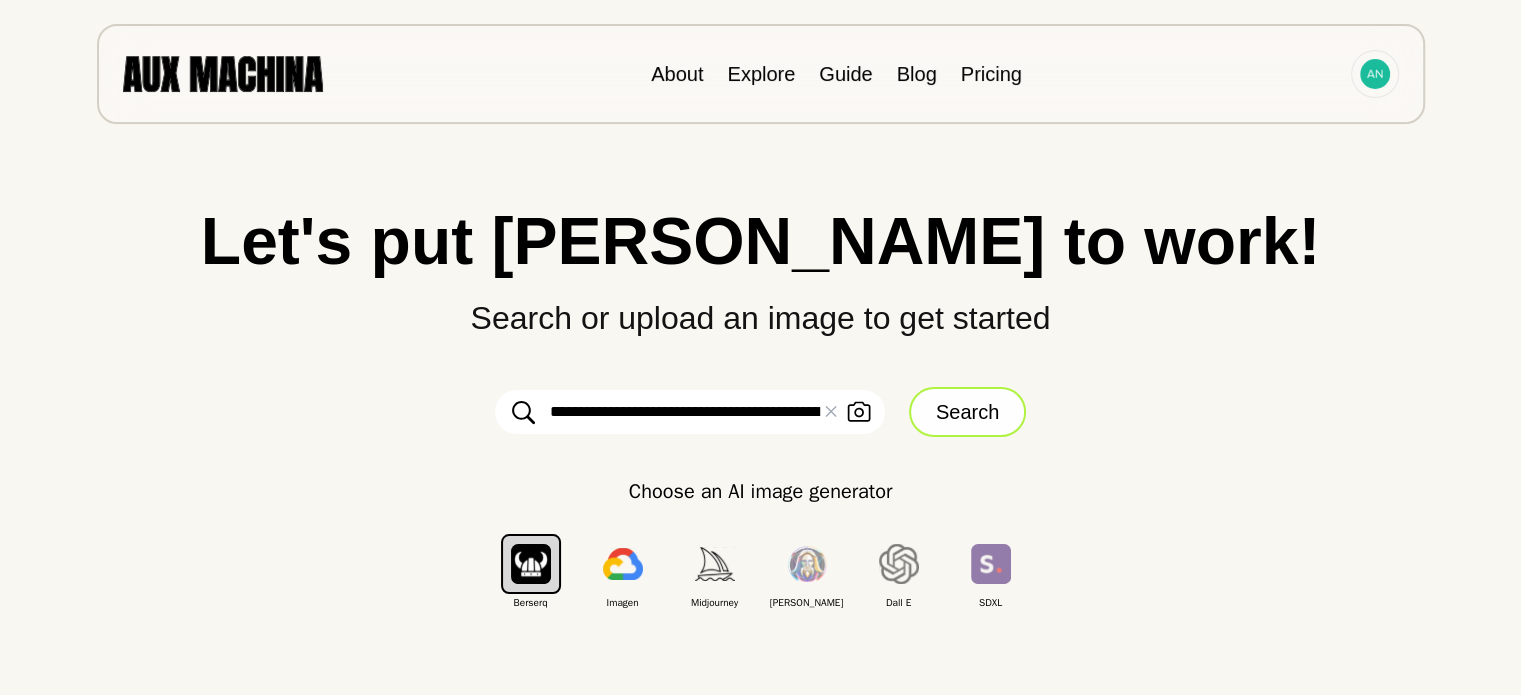 click on "Search" at bounding box center (967, 412) 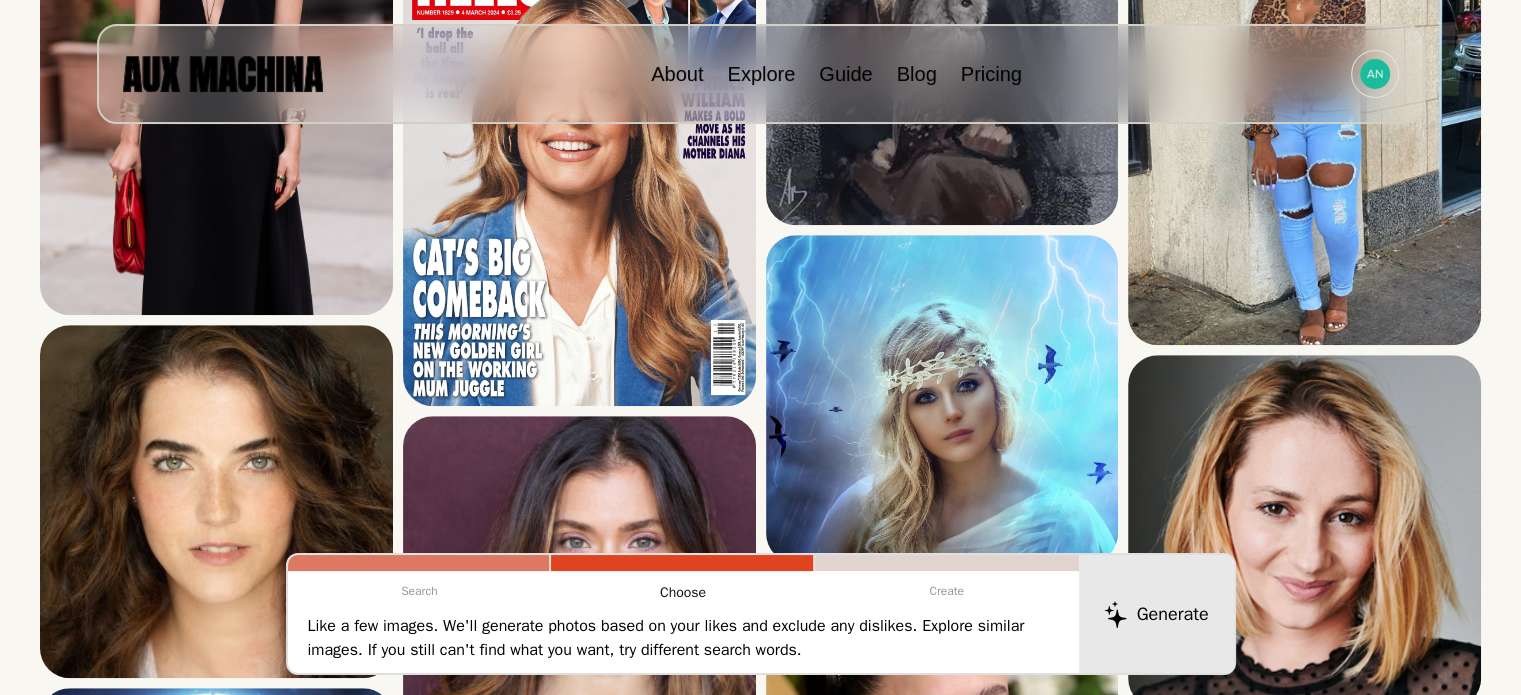 scroll, scrollTop: 0, scrollLeft: 0, axis: both 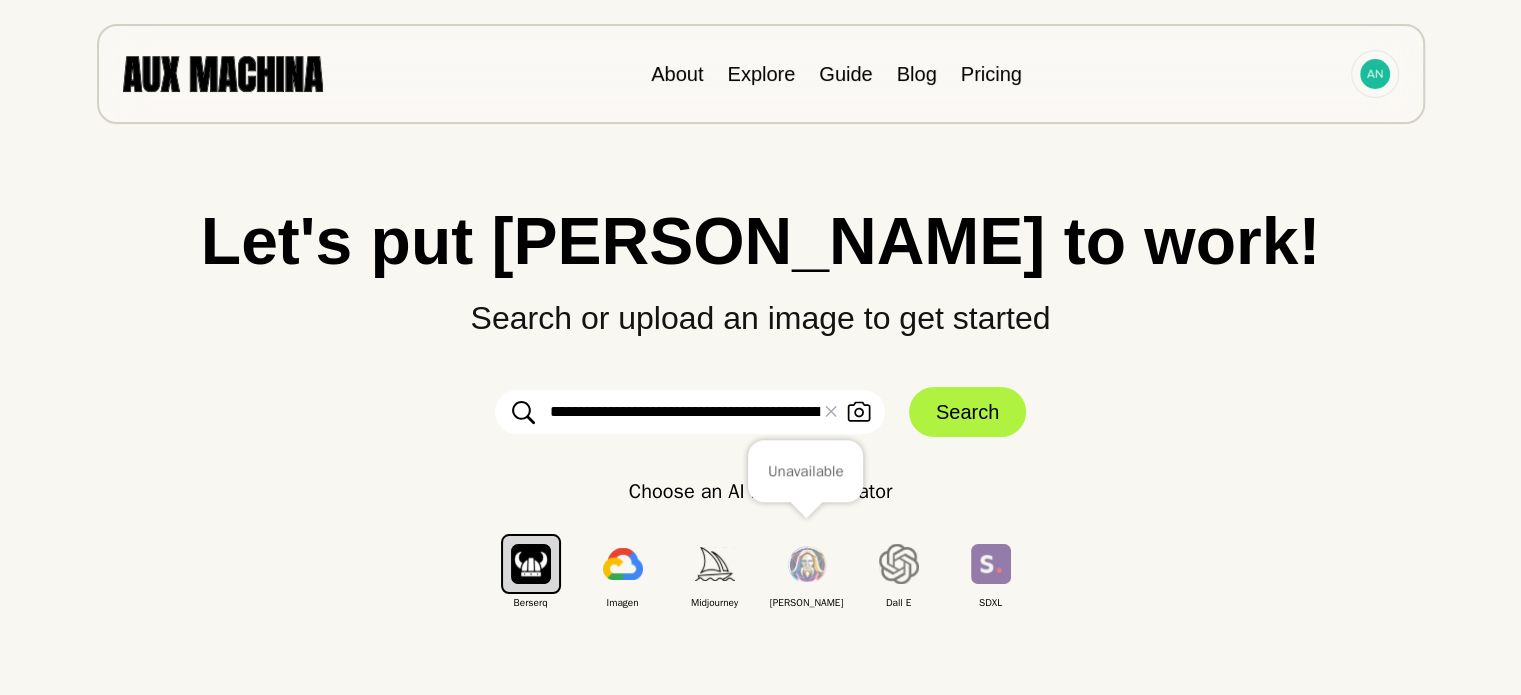 click at bounding box center [807, 564] 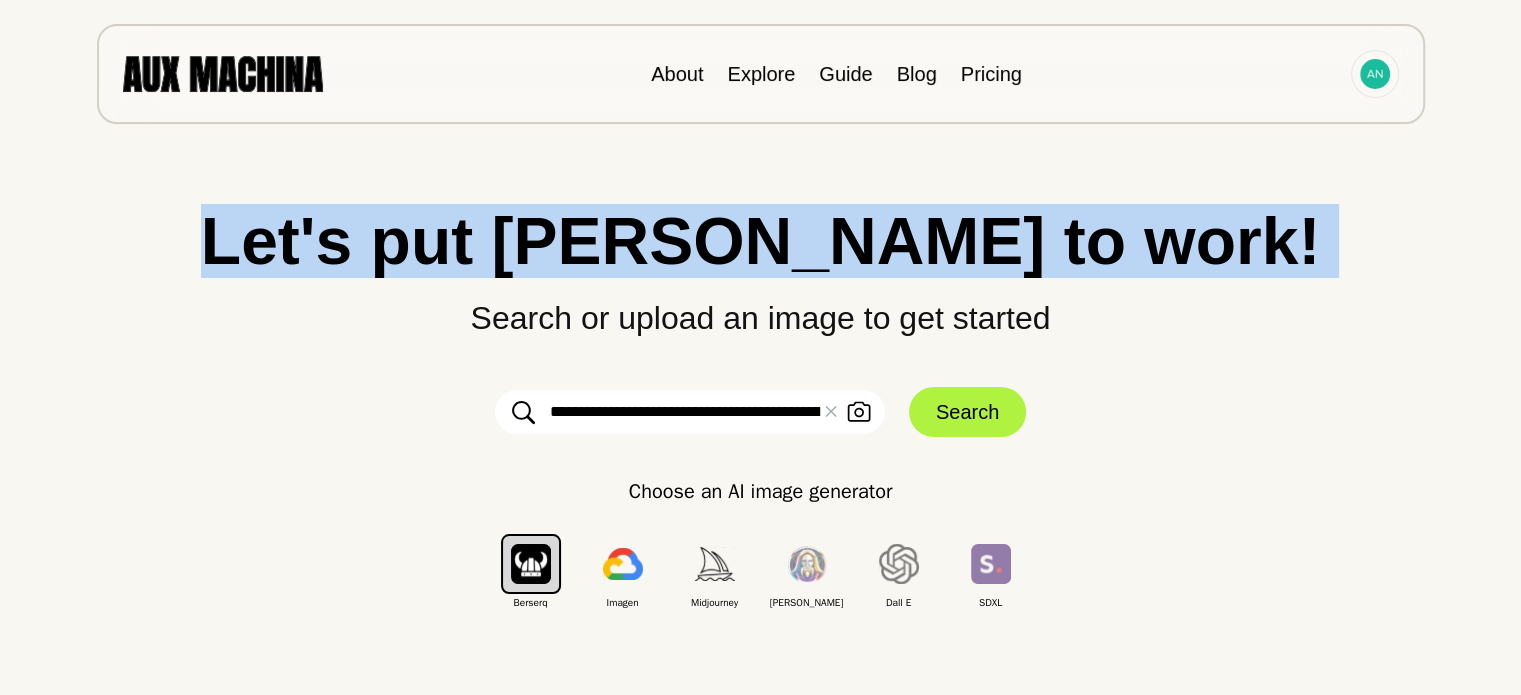 drag, startPoint x: 358, startPoint y: 340, endPoint x: 8, endPoint y: -73, distance: 541.35846 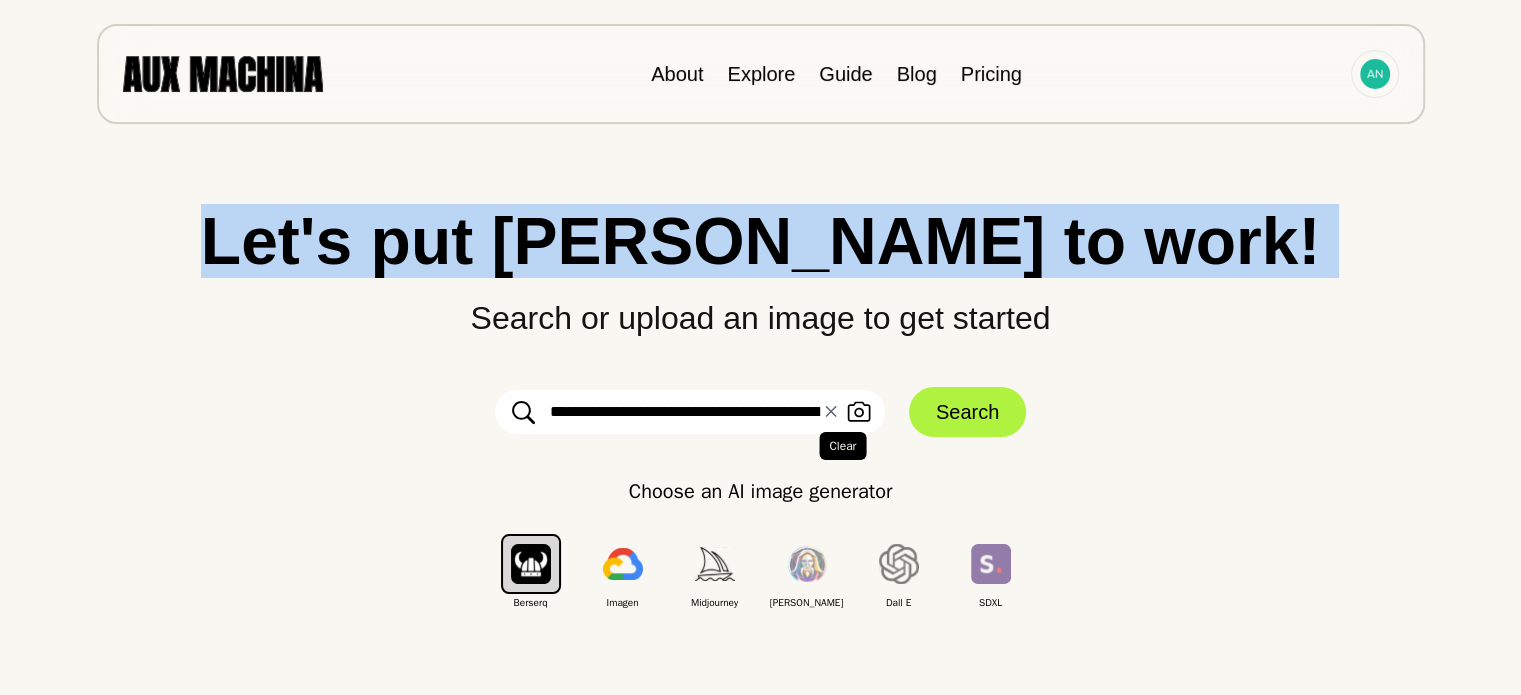 click on "✕ Clear" at bounding box center (831, 412) 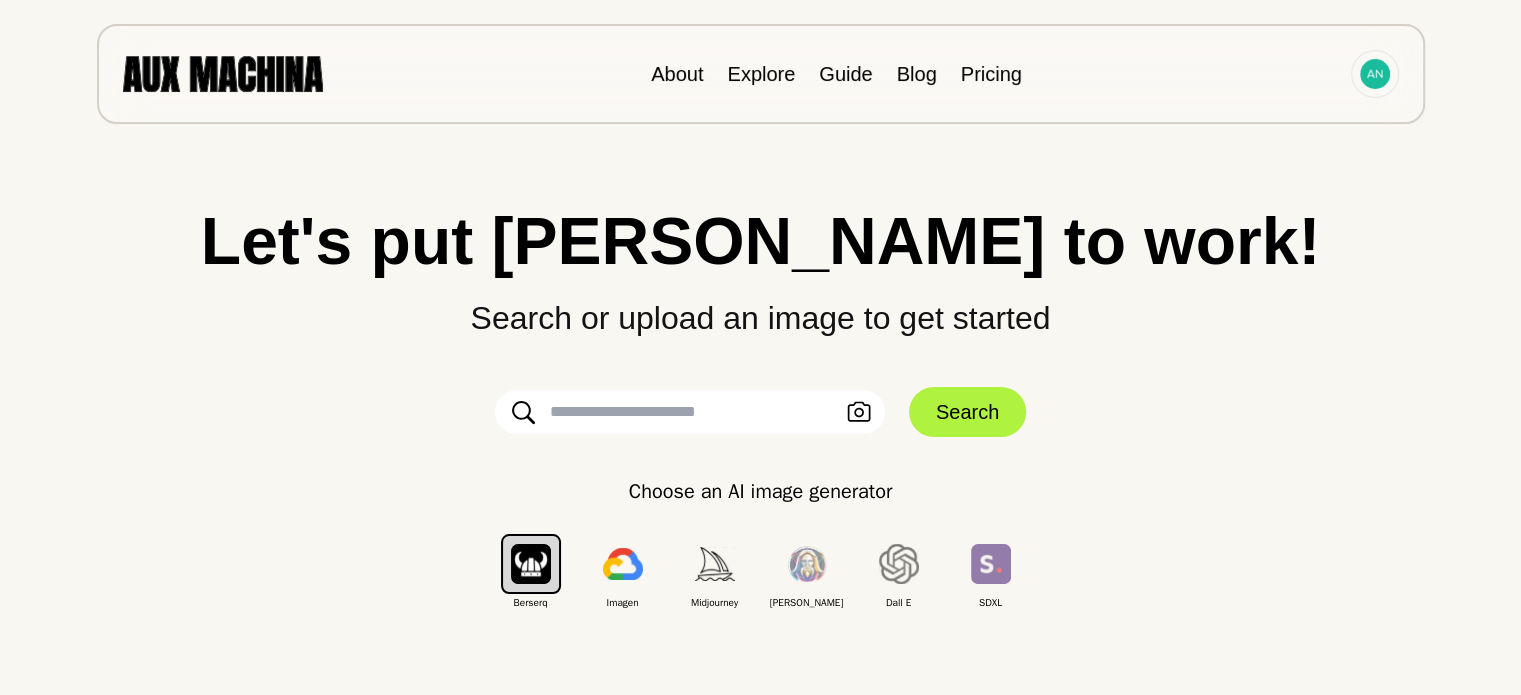 click at bounding box center [690, 412] 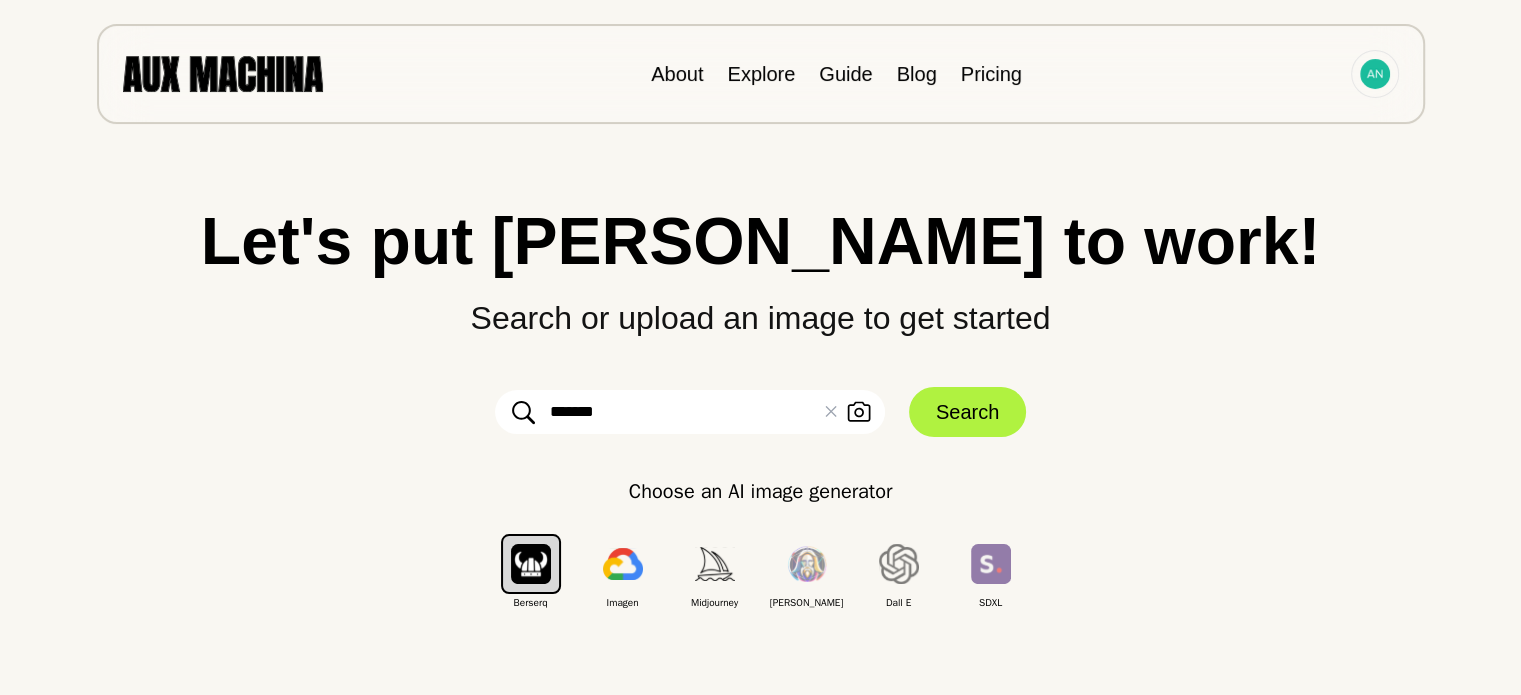 paste on "**********" 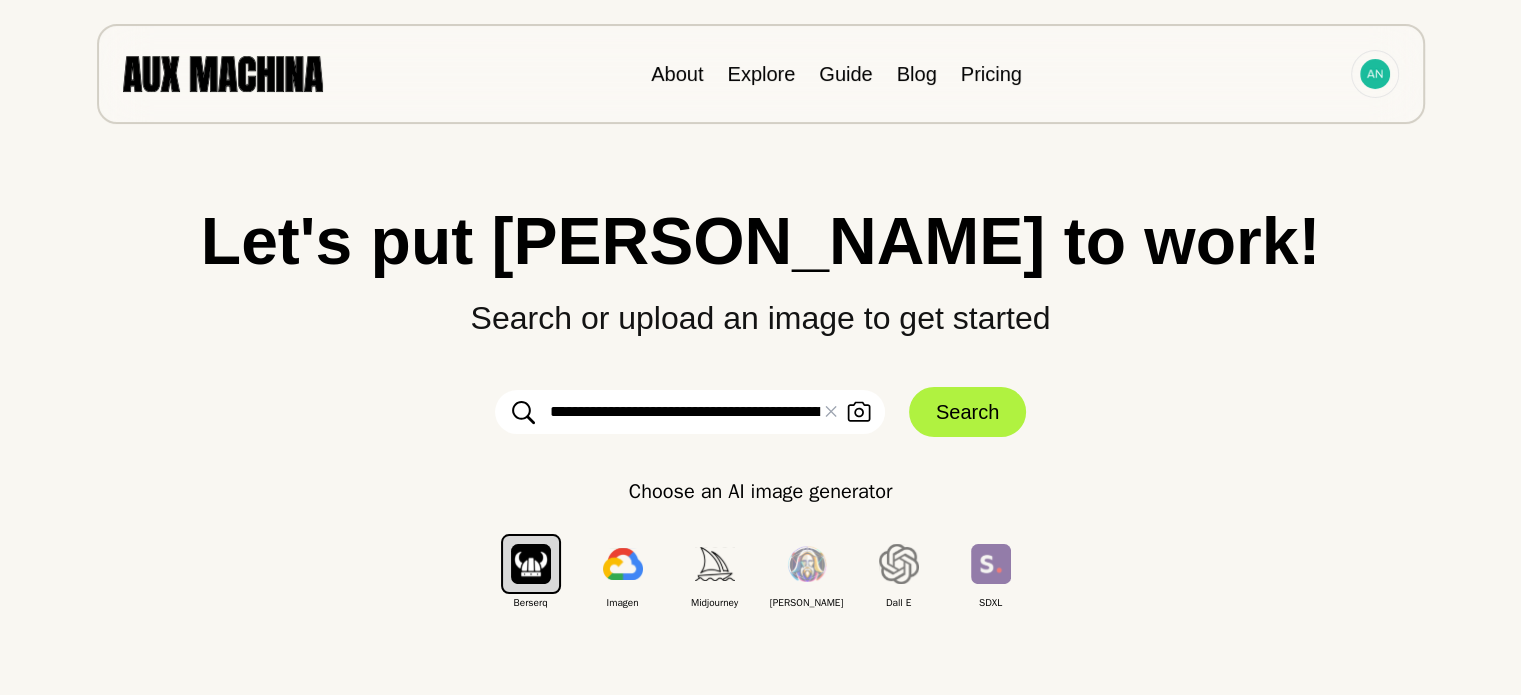 scroll, scrollTop: 0, scrollLeft: 7232, axis: horizontal 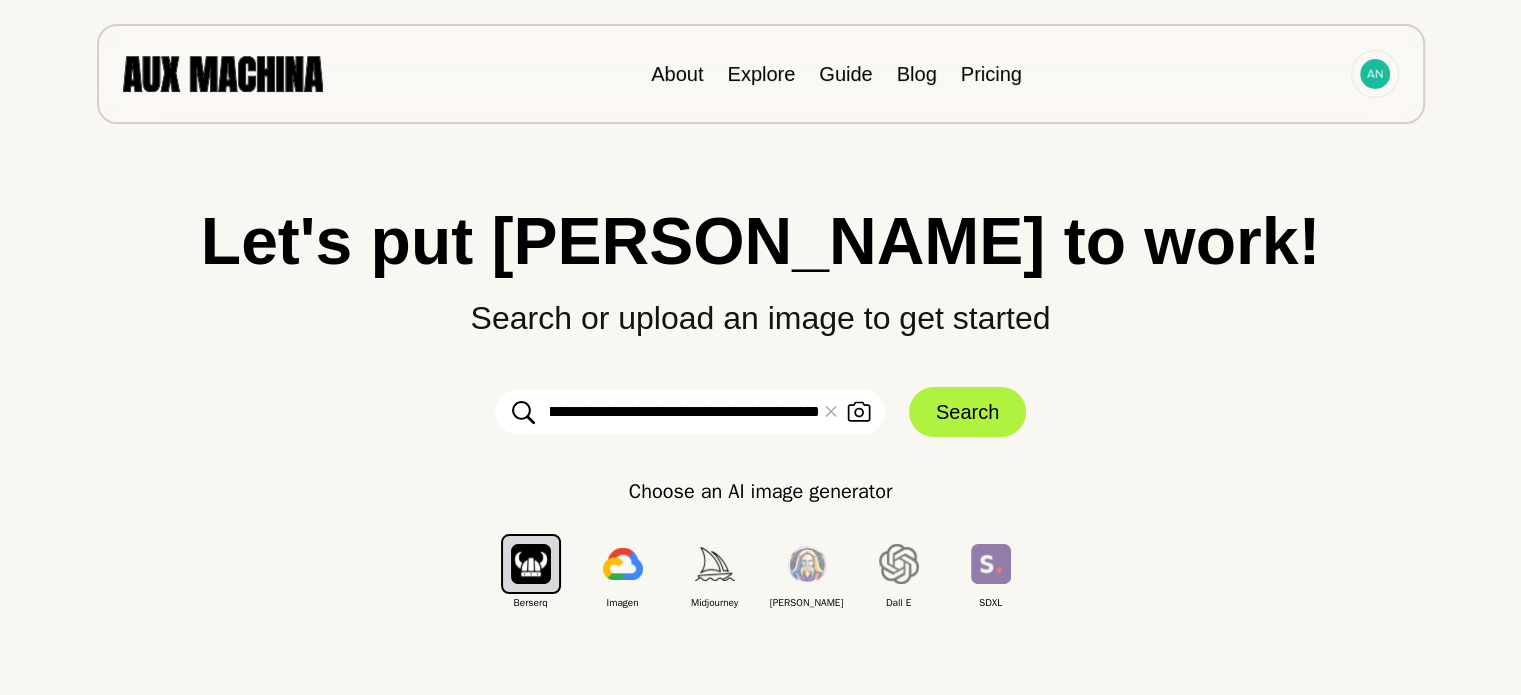 click on "Search" at bounding box center (967, 412) 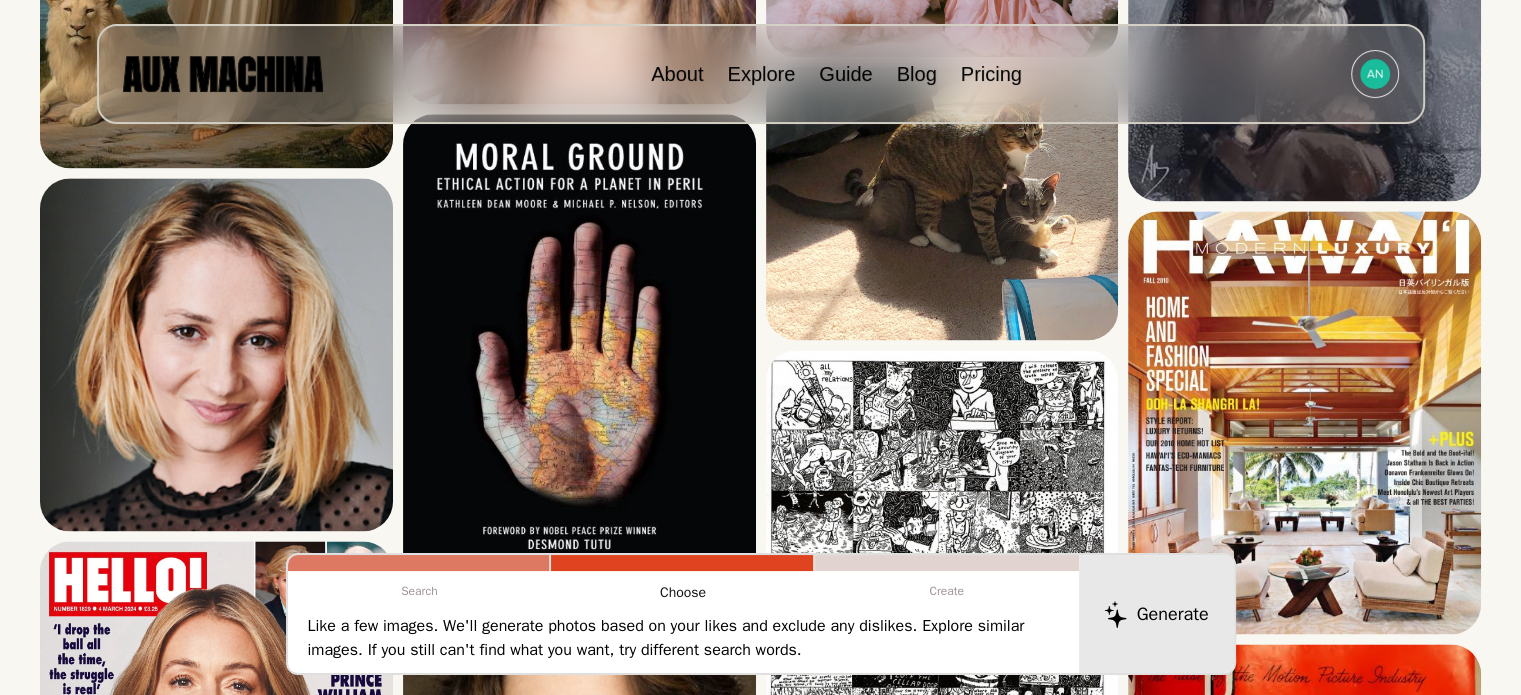 scroll, scrollTop: 2746, scrollLeft: 0, axis: vertical 